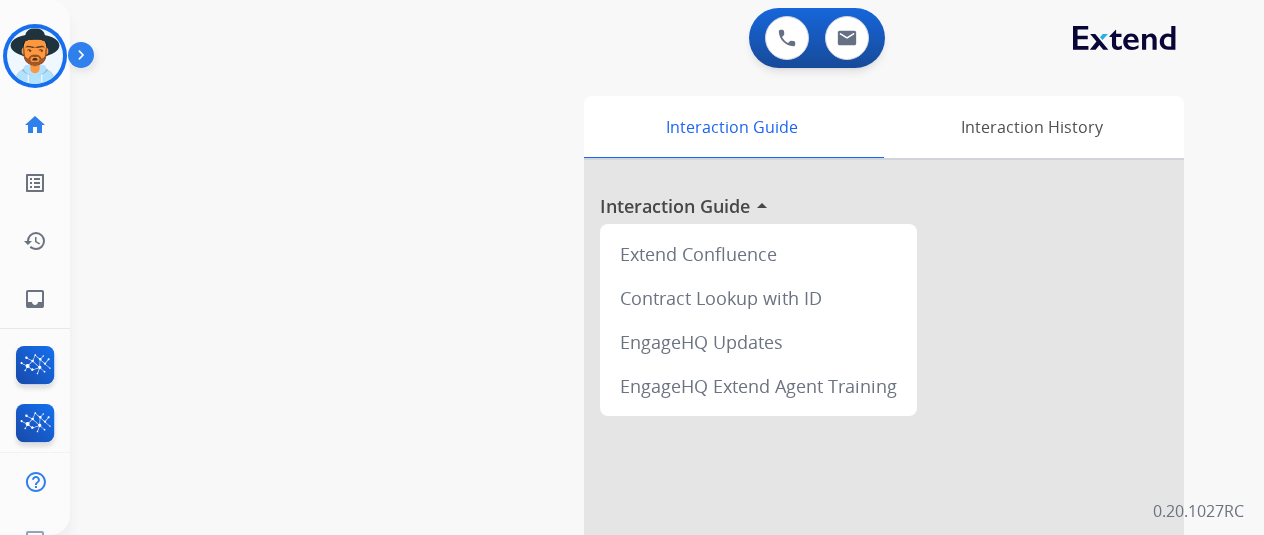 scroll, scrollTop: 0, scrollLeft: 0, axis: both 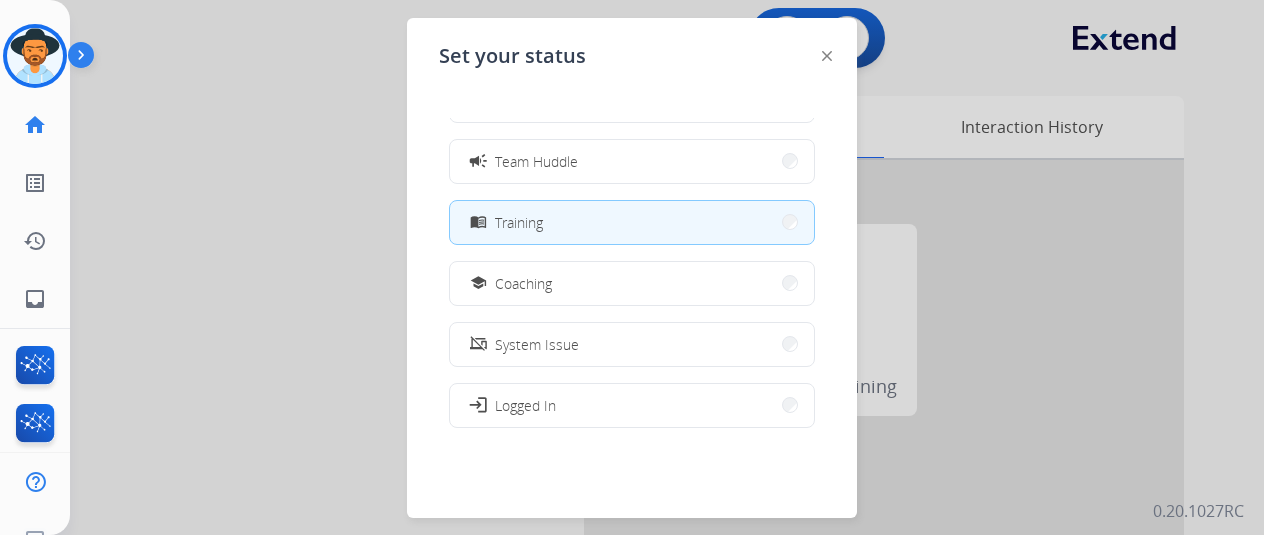 click at bounding box center [632, 267] 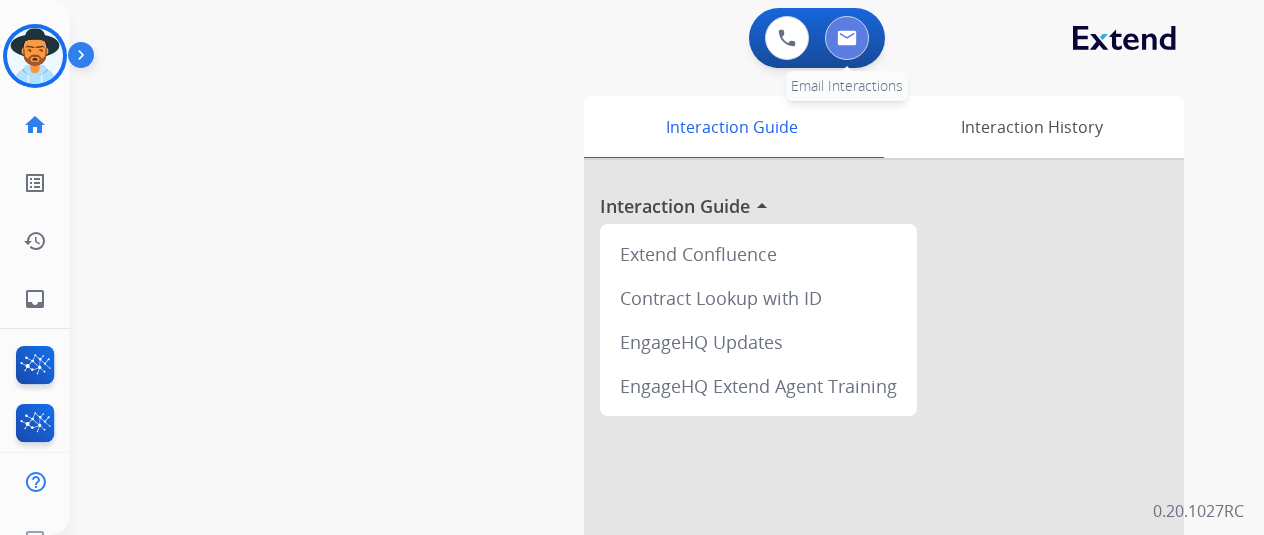 click at bounding box center (847, 38) 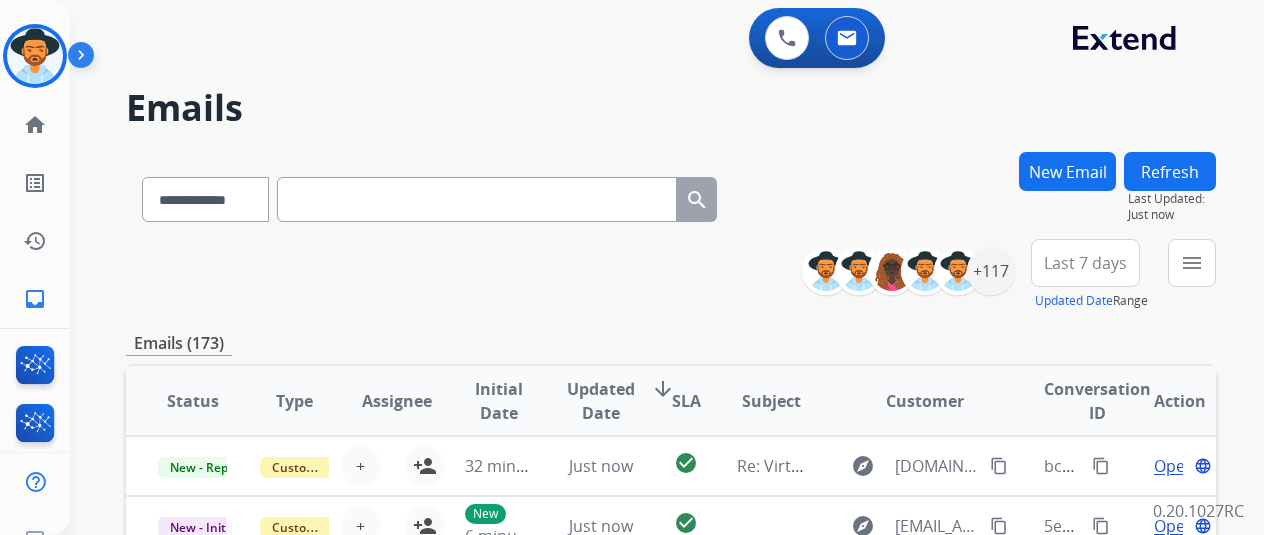 click on "**********" at bounding box center [429, 195] 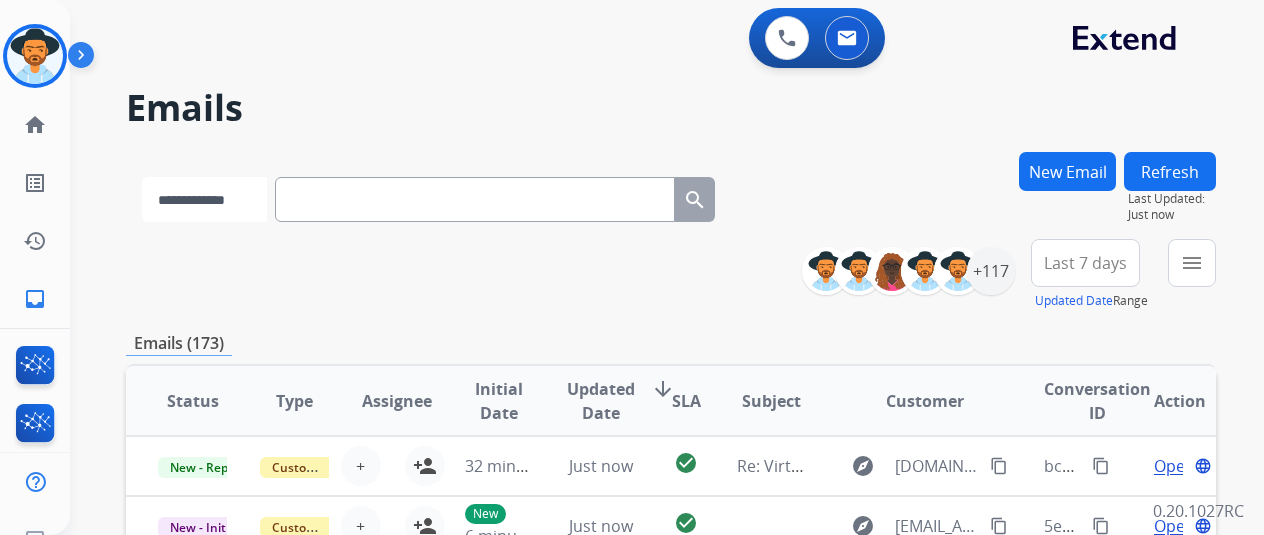 click on "**********" at bounding box center [204, 199] 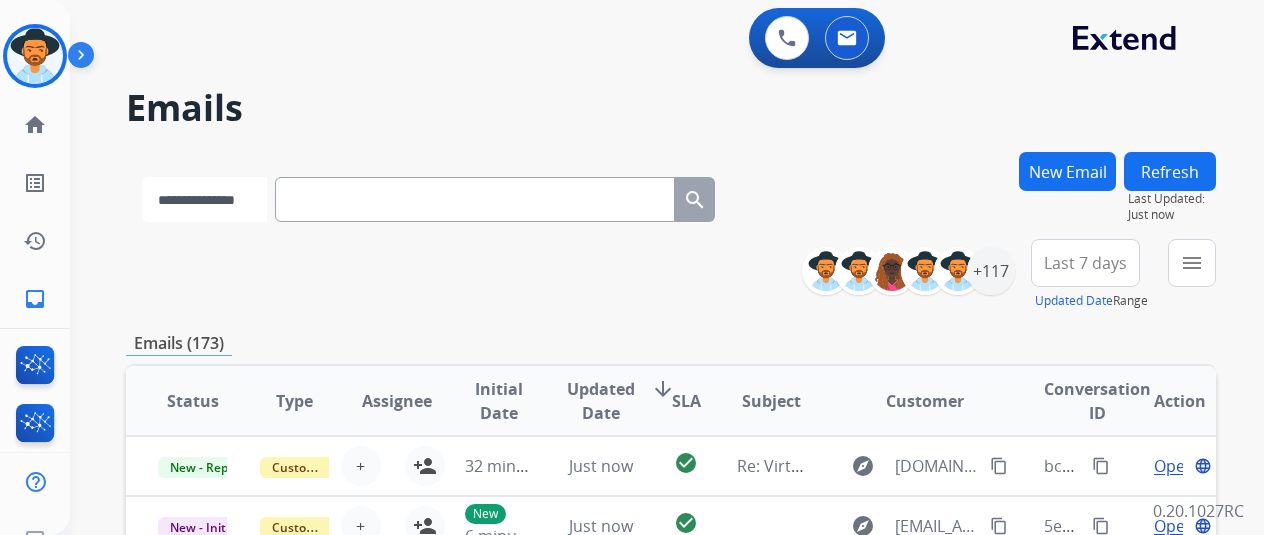 click on "**********" at bounding box center [204, 199] 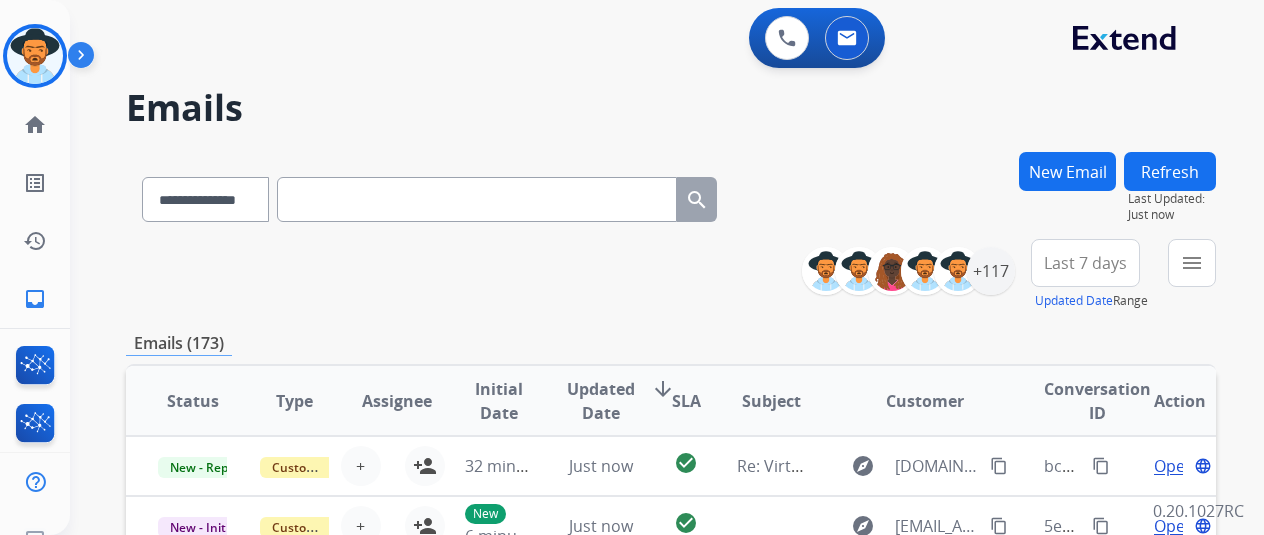 click at bounding box center [477, 199] 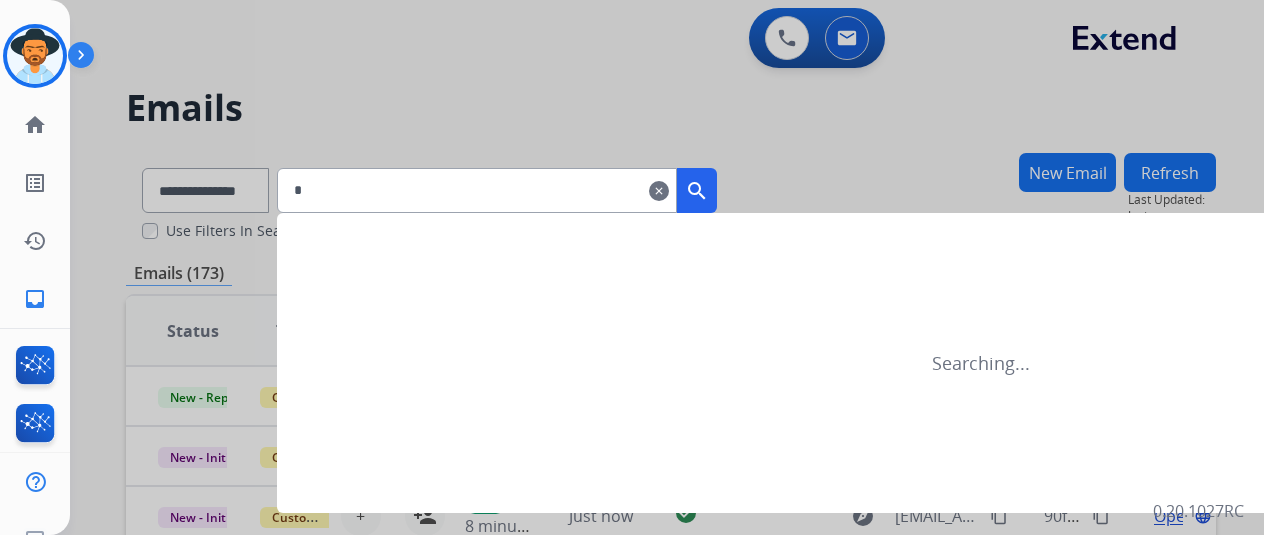 drag, startPoint x: 388, startPoint y: 169, endPoint x: 287, endPoint y: 174, distance: 101.12369 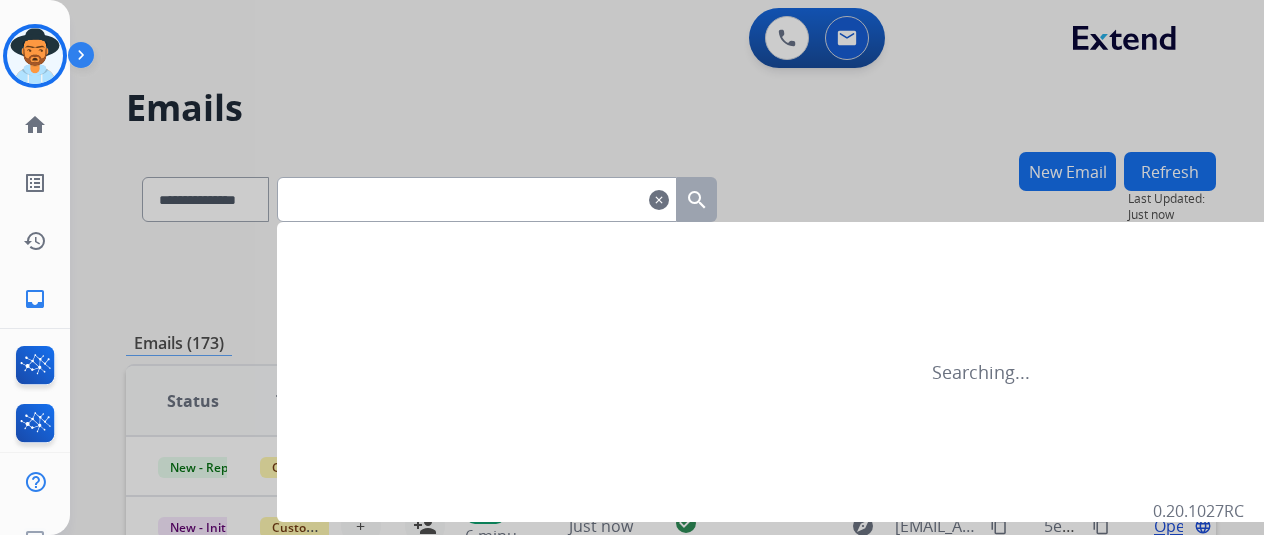 paste on "**********" 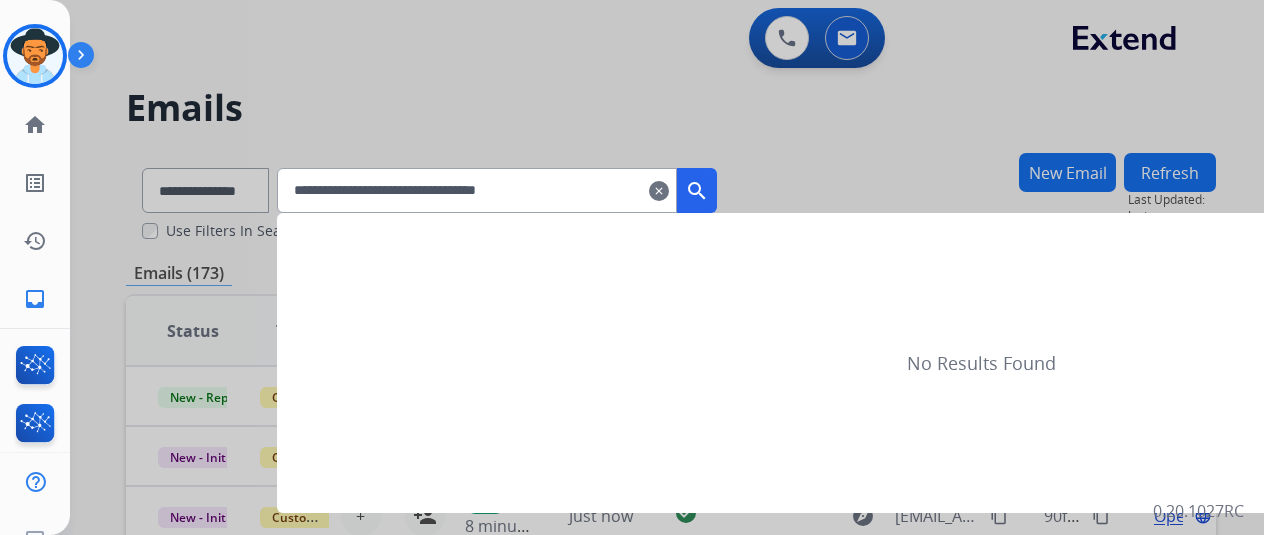 type on "**********" 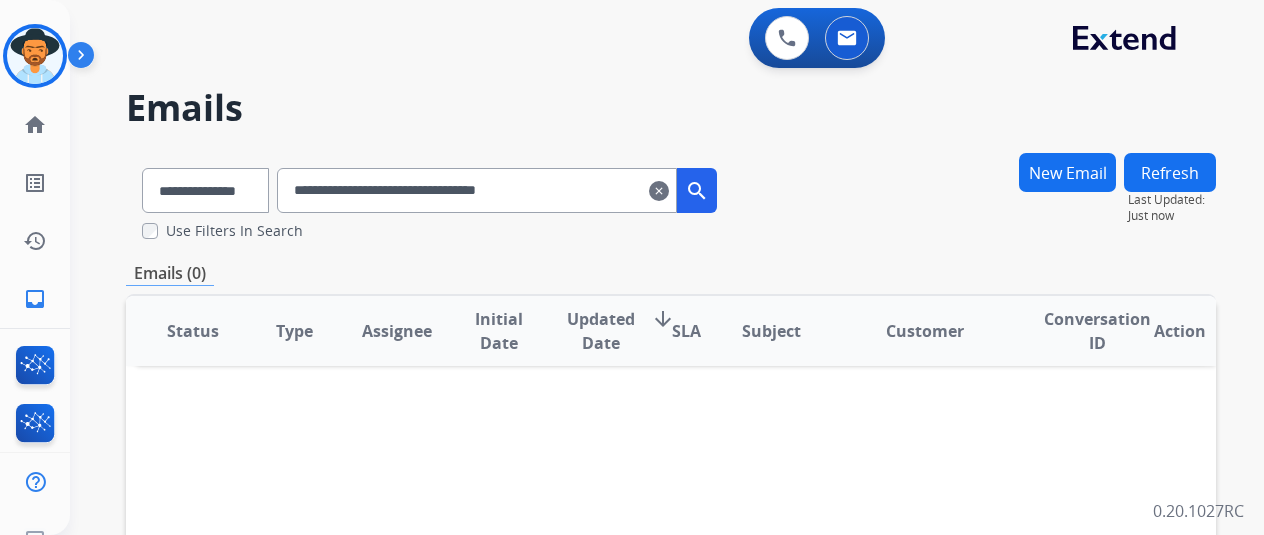 click on "clear" at bounding box center (659, 191) 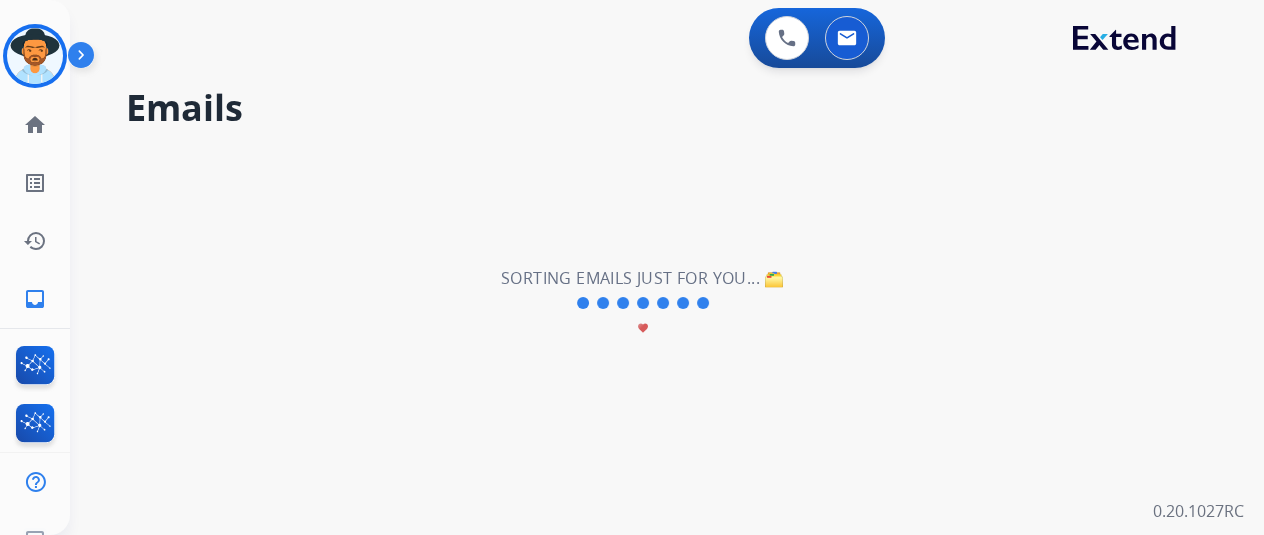 select on "**********" 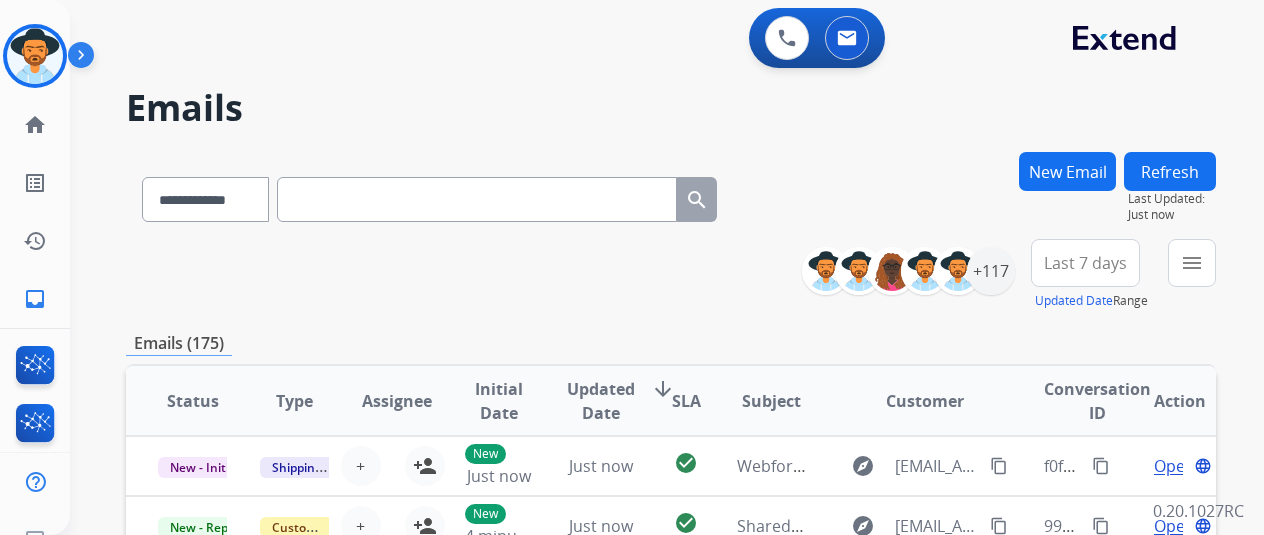 click on "**********" at bounding box center [429, 195] 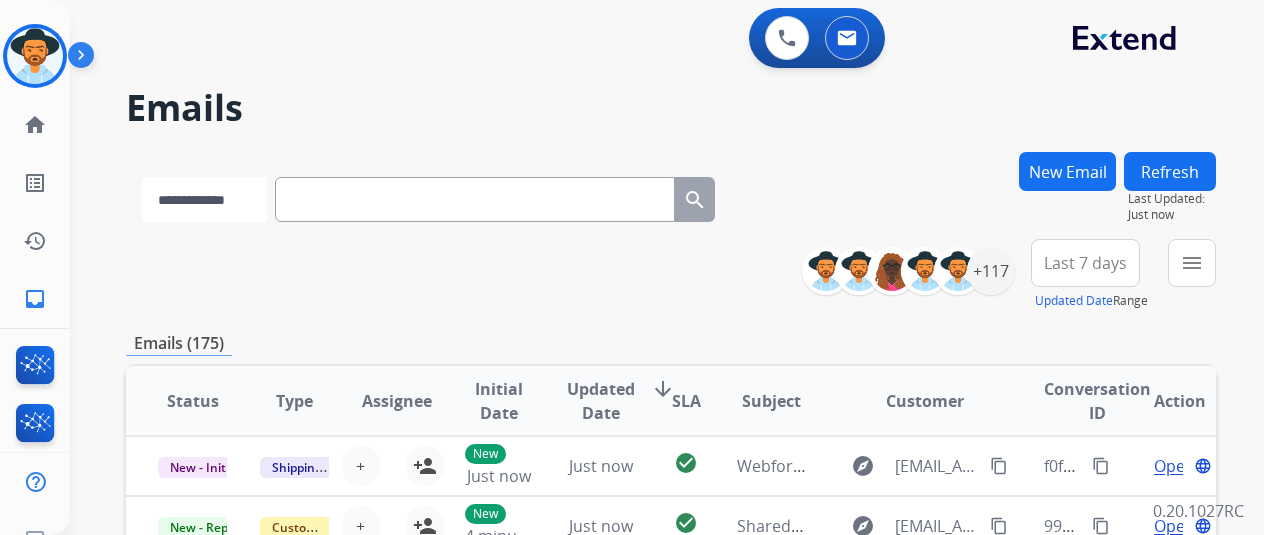 click on "**********" at bounding box center (204, 199) 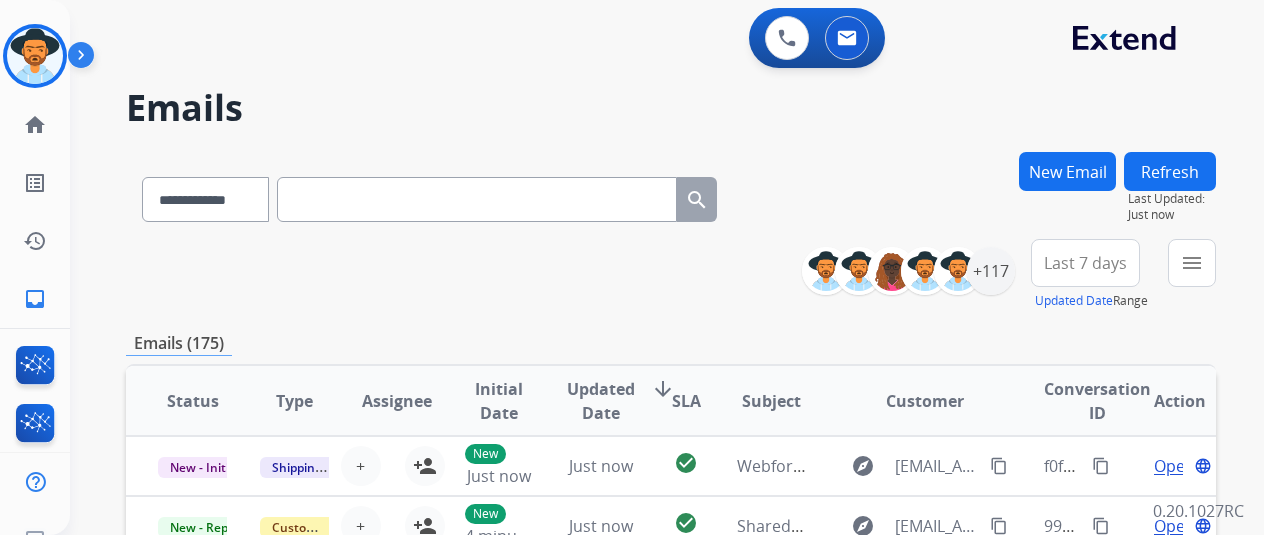 click at bounding box center [477, 199] 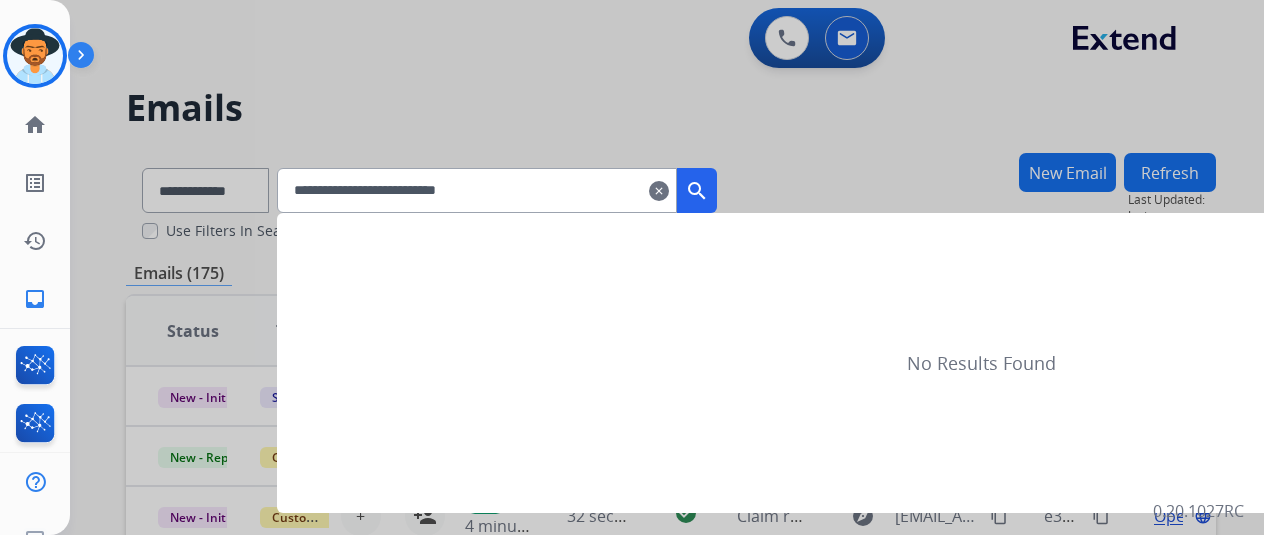 type on "**********" 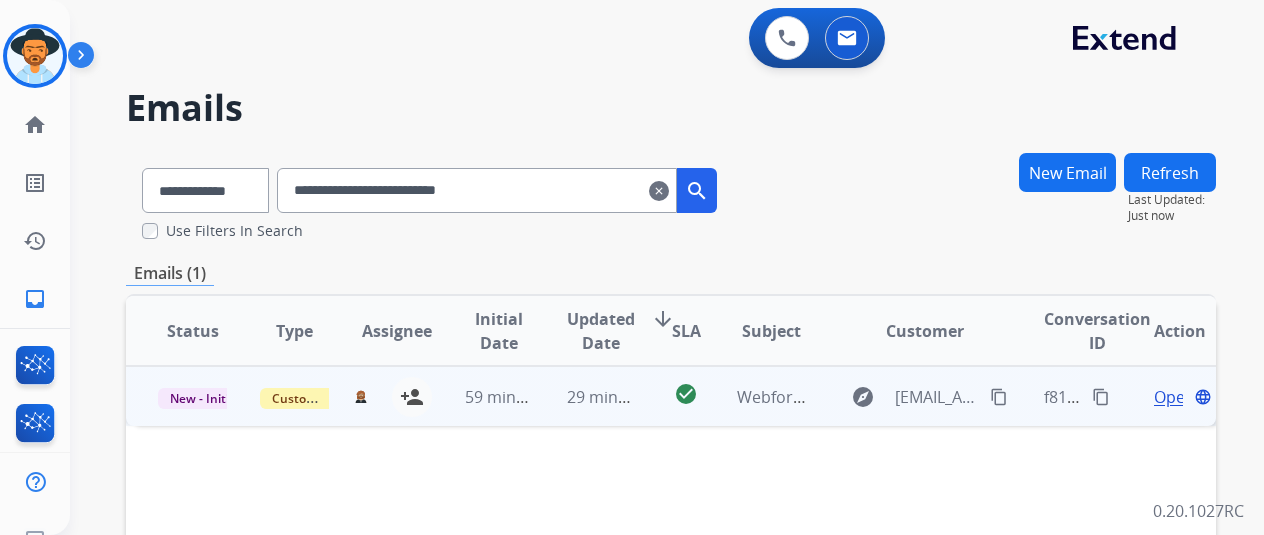 click on "Open" at bounding box center (1174, 397) 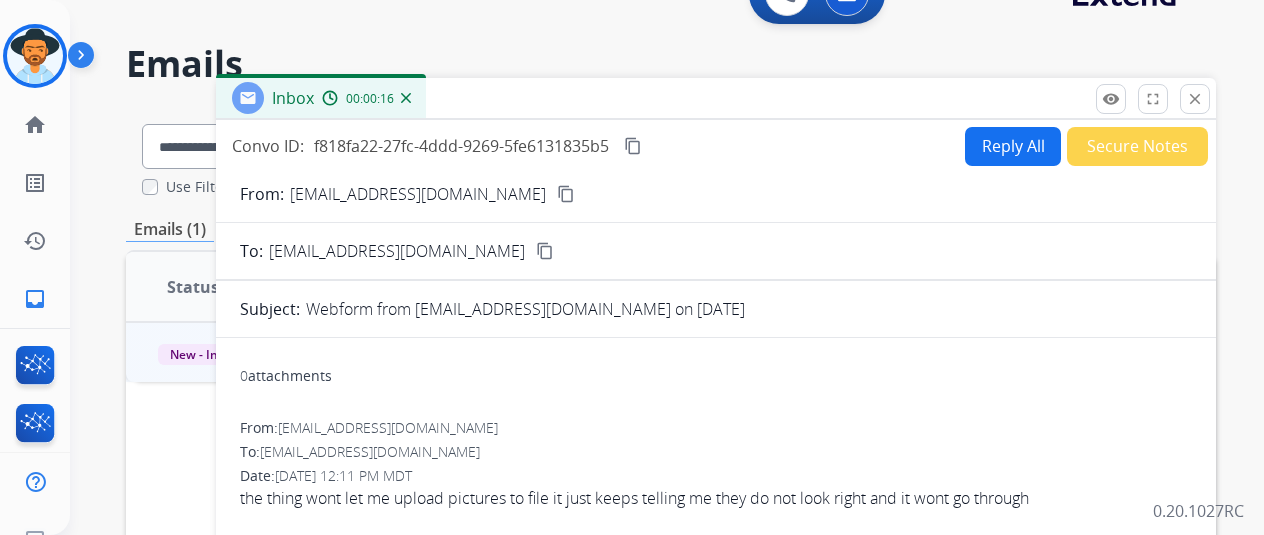 scroll, scrollTop: 0, scrollLeft: 0, axis: both 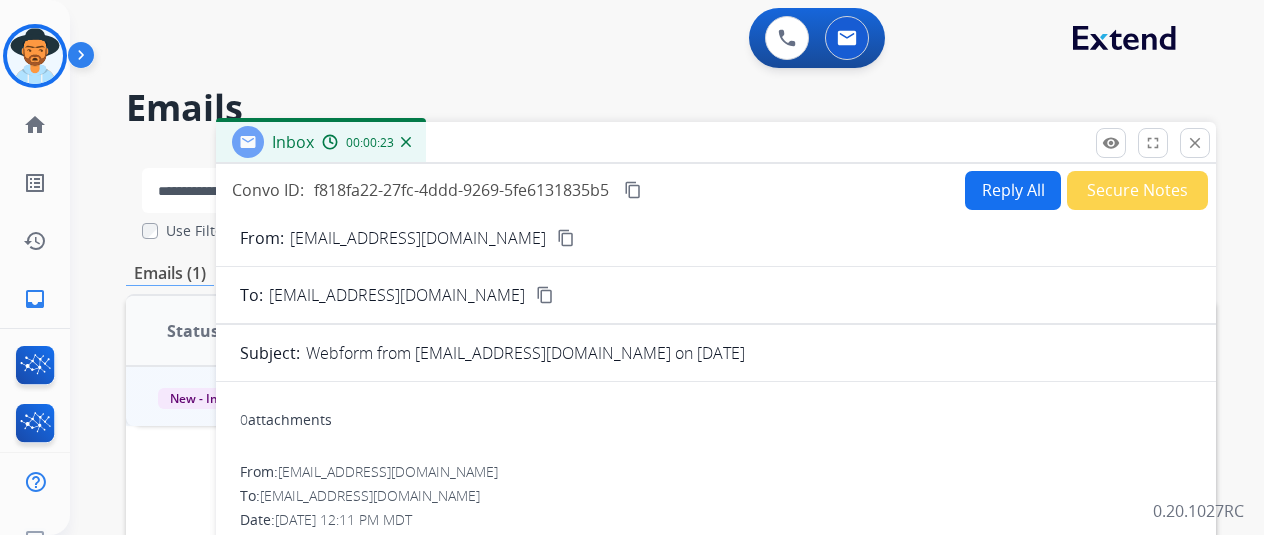 click on "**********" at bounding box center [204, 190] 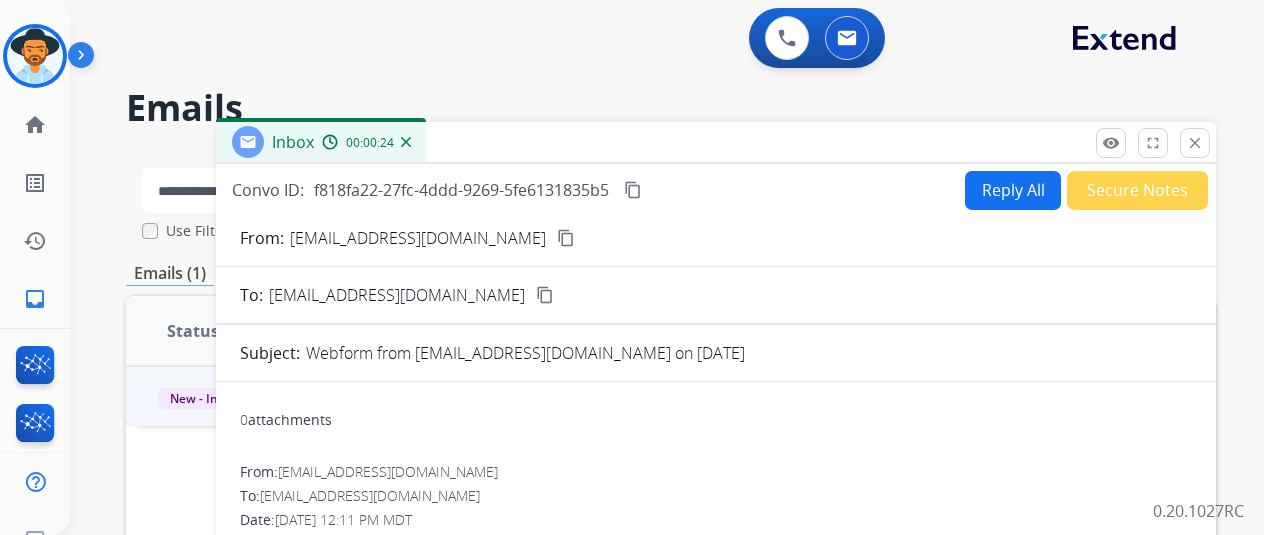click on "**********" at bounding box center (204, 190) 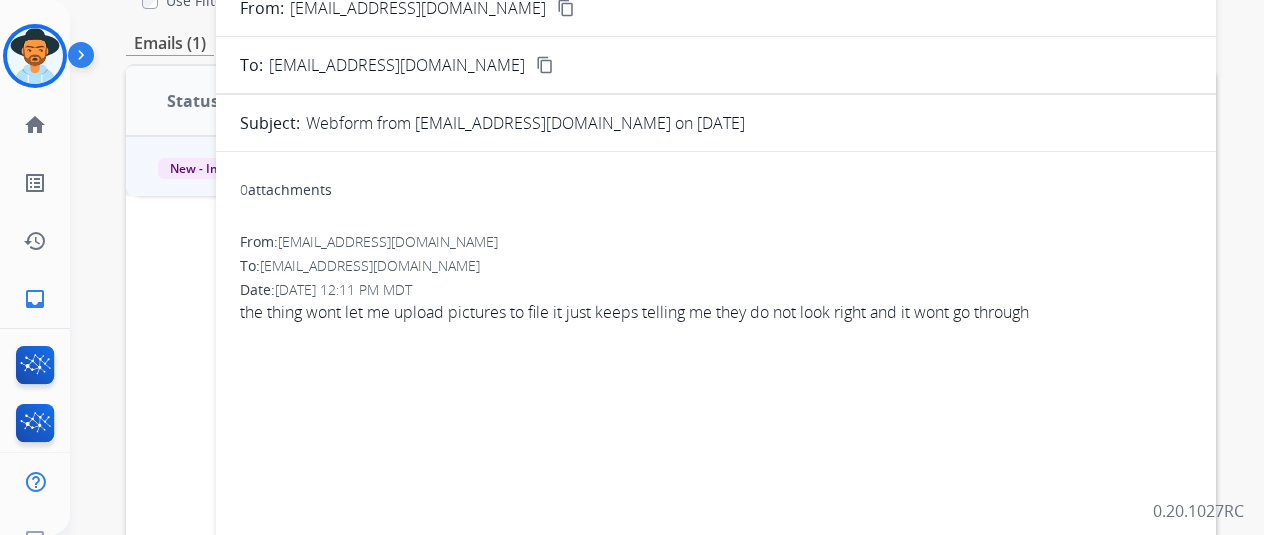 scroll, scrollTop: 200, scrollLeft: 0, axis: vertical 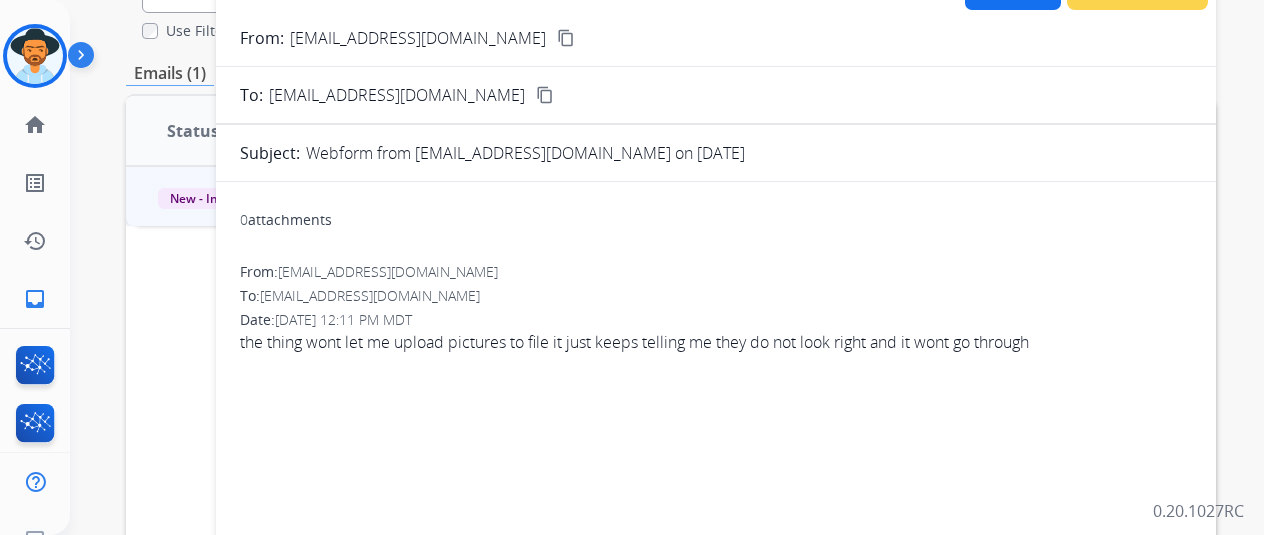 click on "0  attachments" at bounding box center [716, 222] 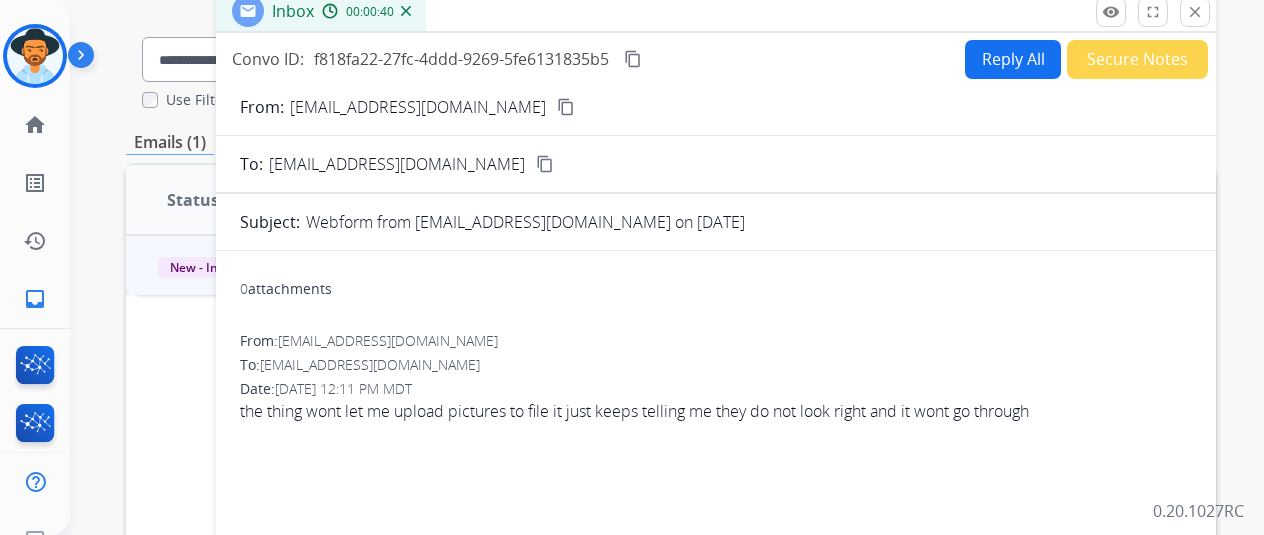scroll, scrollTop: 100, scrollLeft: 0, axis: vertical 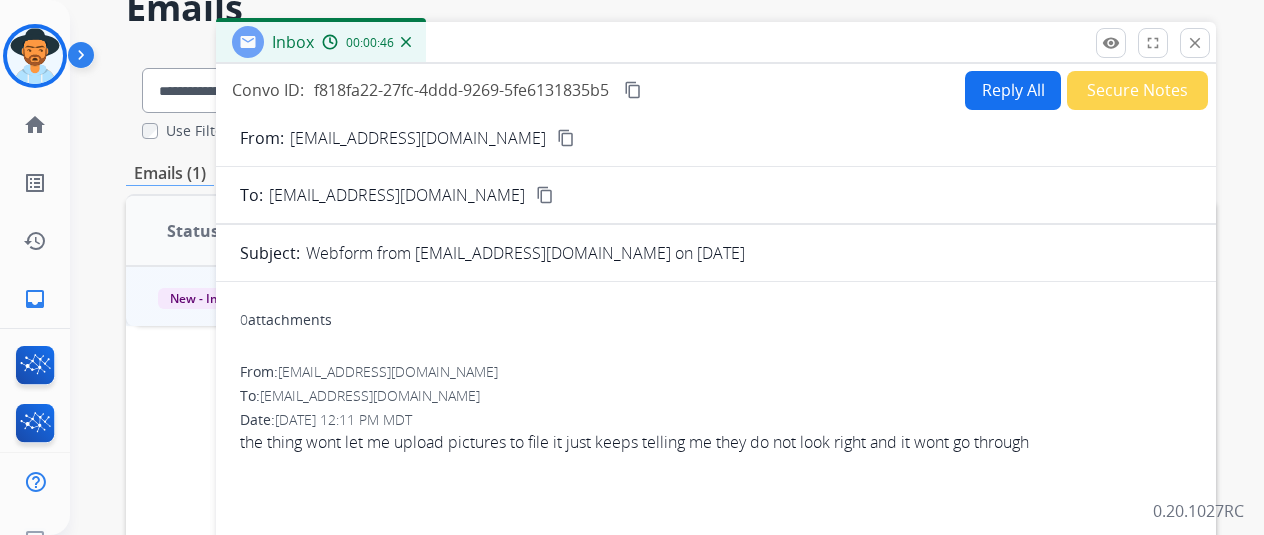 click at bounding box center [406, 42] 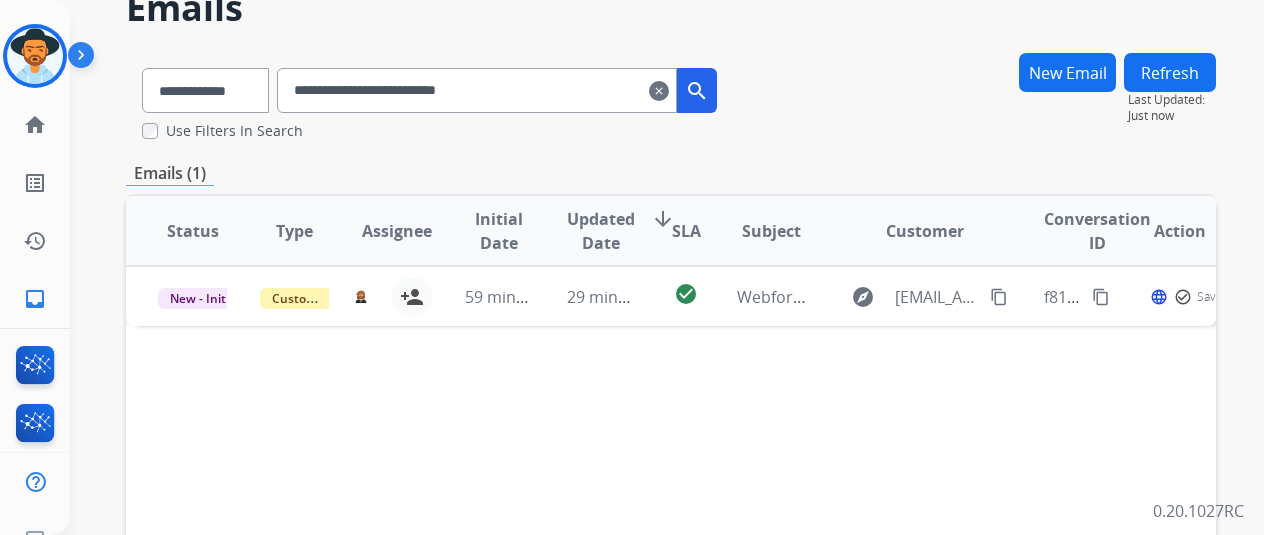 click on "Use Filters In Search" at bounding box center [234, 131] 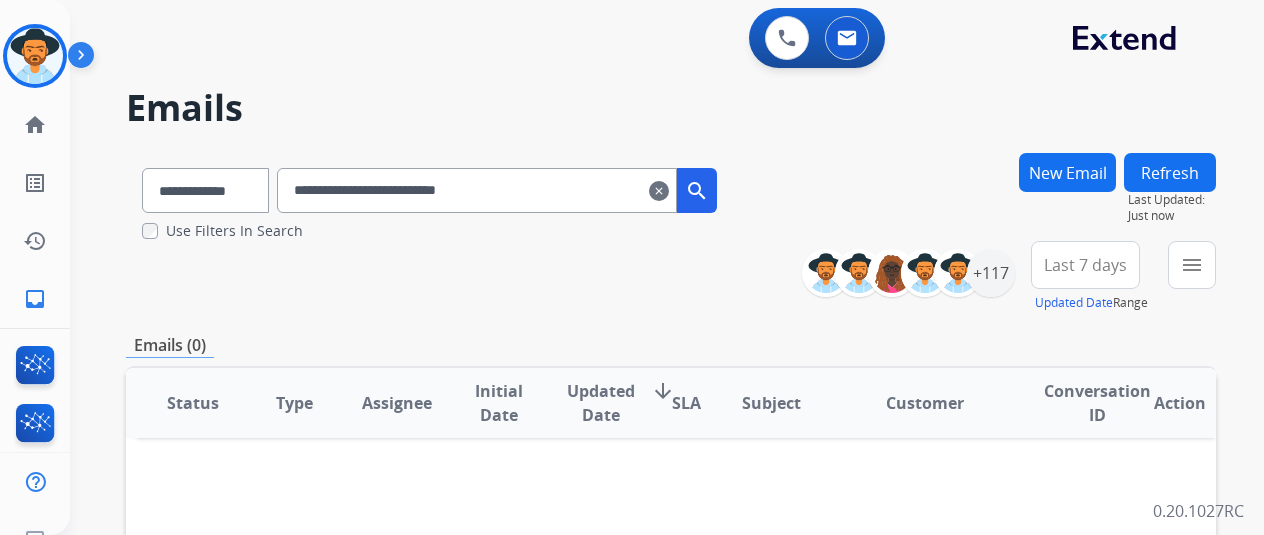 click on "search" at bounding box center (697, 191) 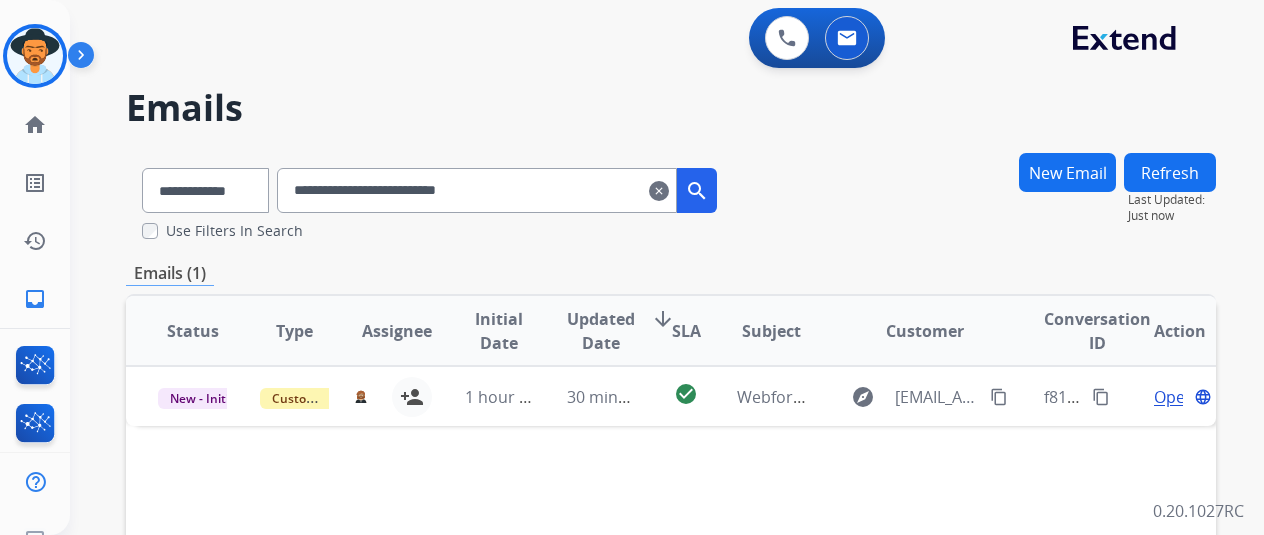 scroll, scrollTop: 100, scrollLeft: 0, axis: vertical 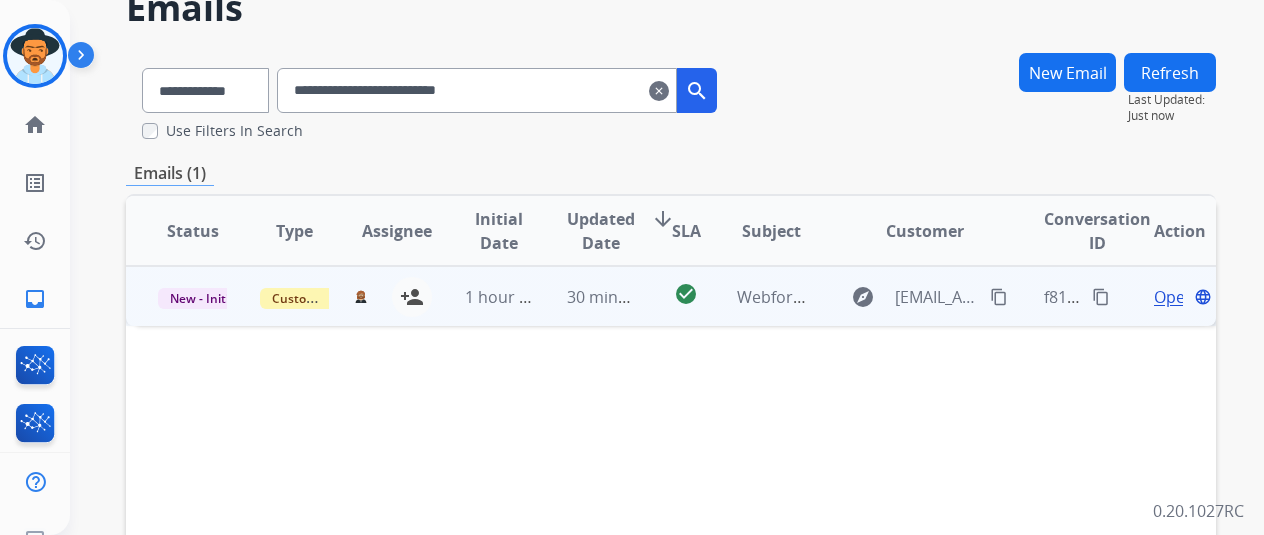 click on "Open" at bounding box center (1174, 297) 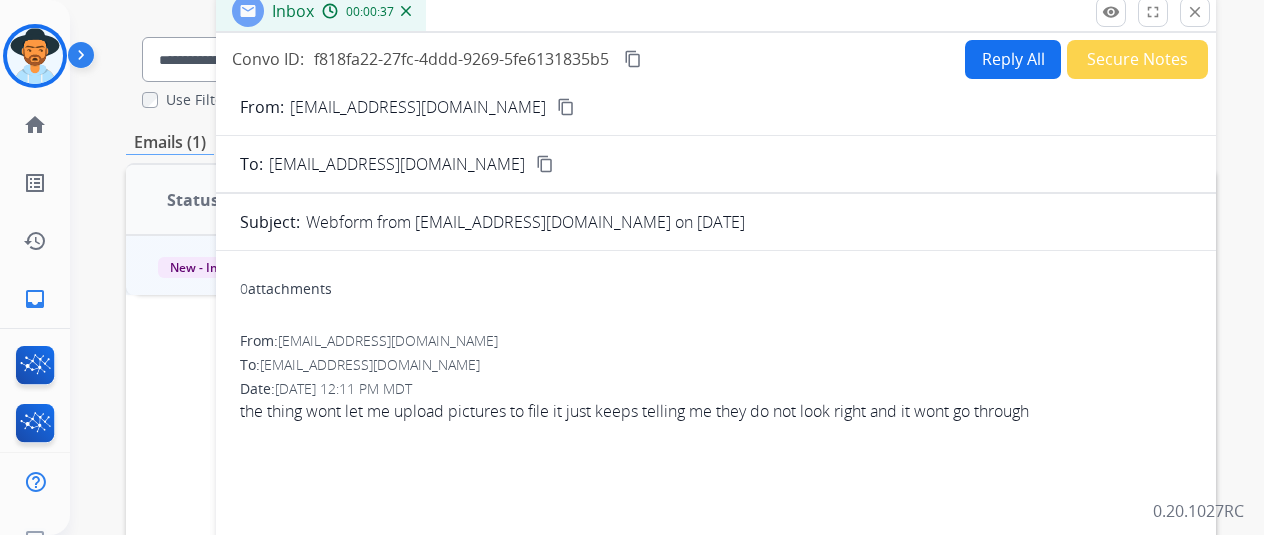 scroll, scrollTop: 100, scrollLeft: 0, axis: vertical 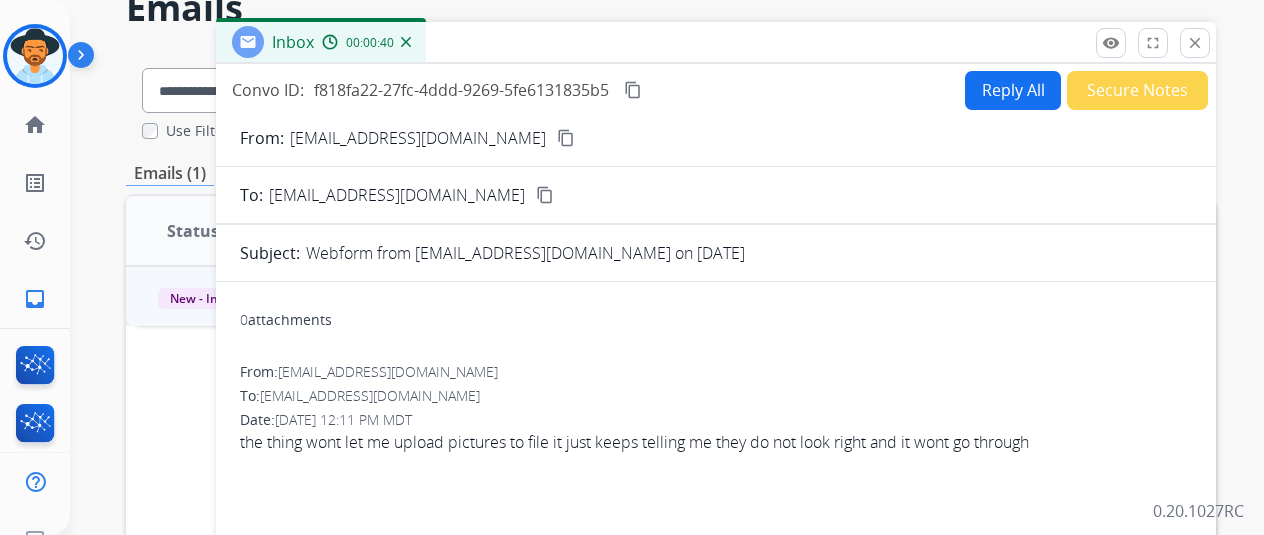 drag, startPoint x: 1218, startPoint y: 31, endPoint x: 1220, endPoint y: 21, distance: 10.198039 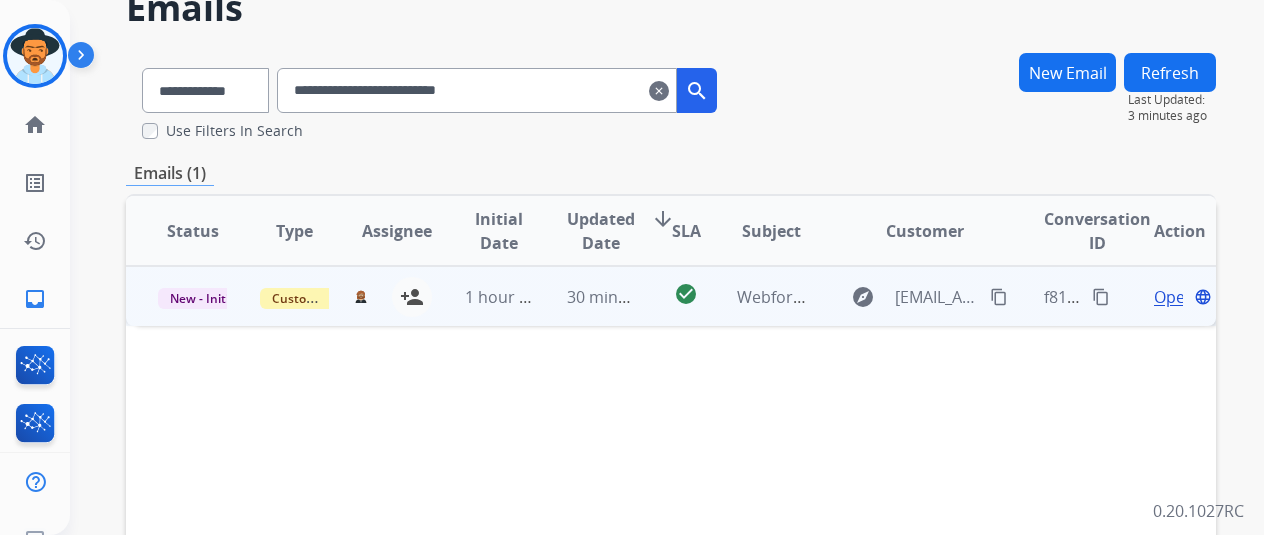 click on "Open" at bounding box center (1174, 297) 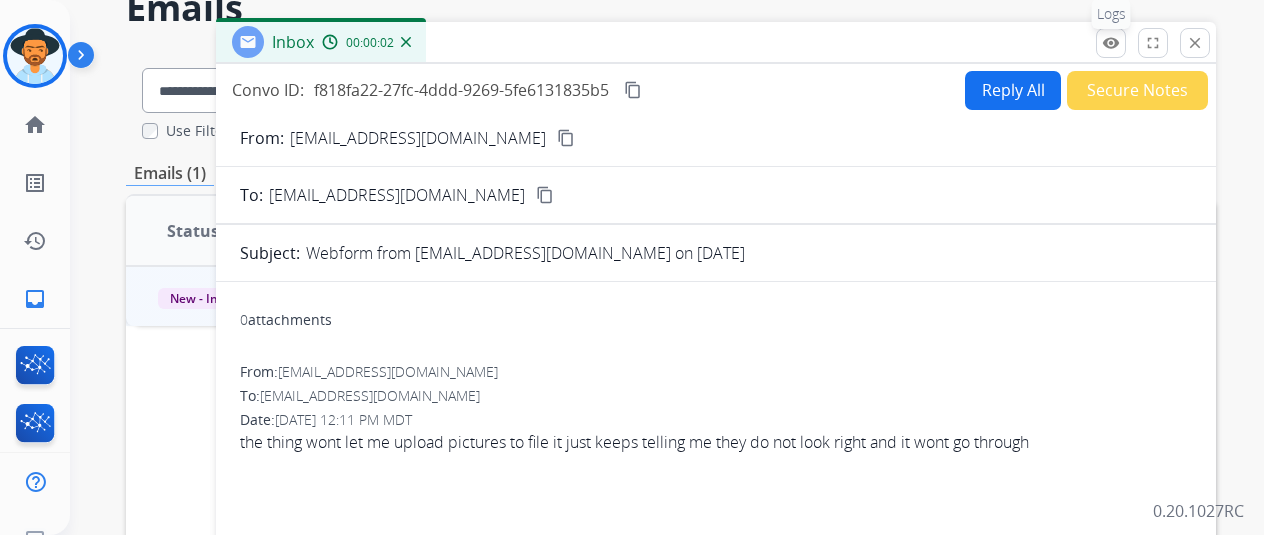 click on "remove_red_eye" at bounding box center [1111, 43] 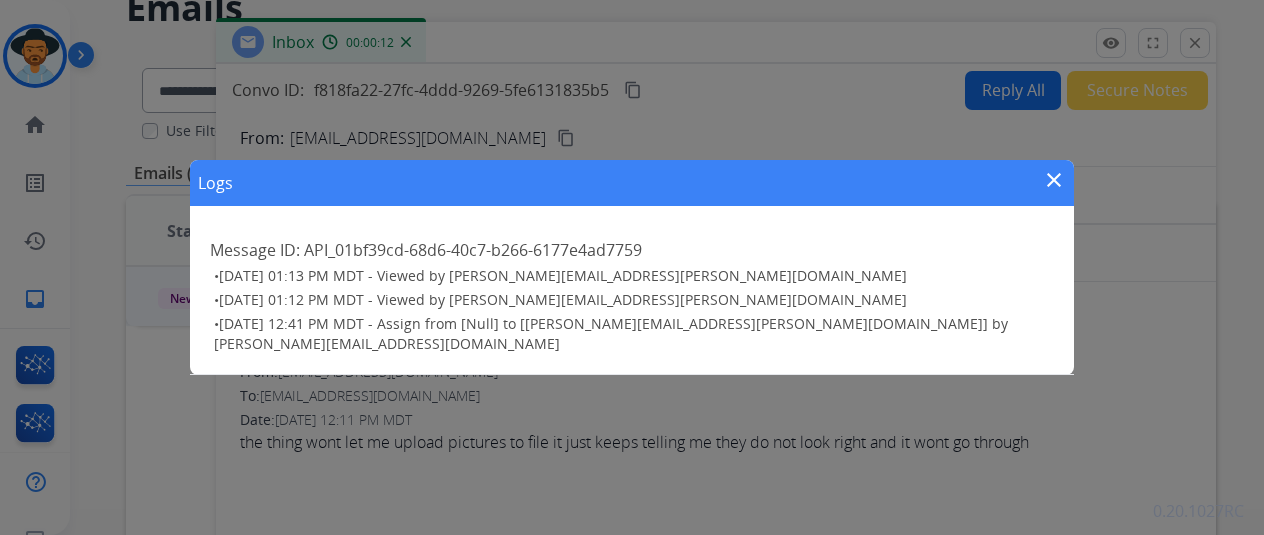 click on "close" at bounding box center (1054, 180) 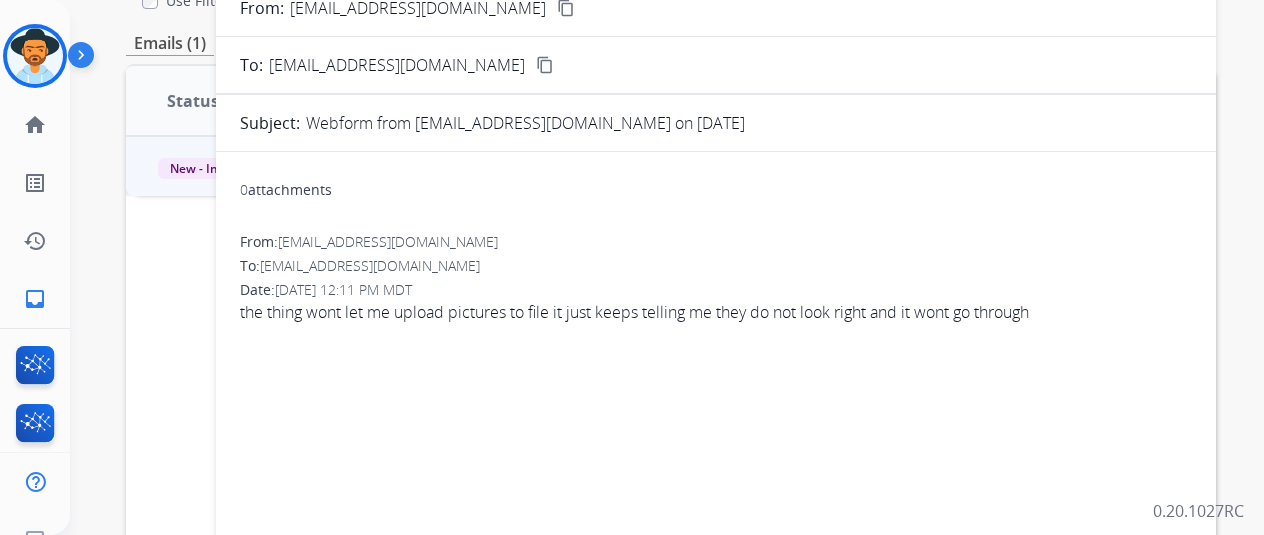 scroll, scrollTop: 0, scrollLeft: 0, axis: both 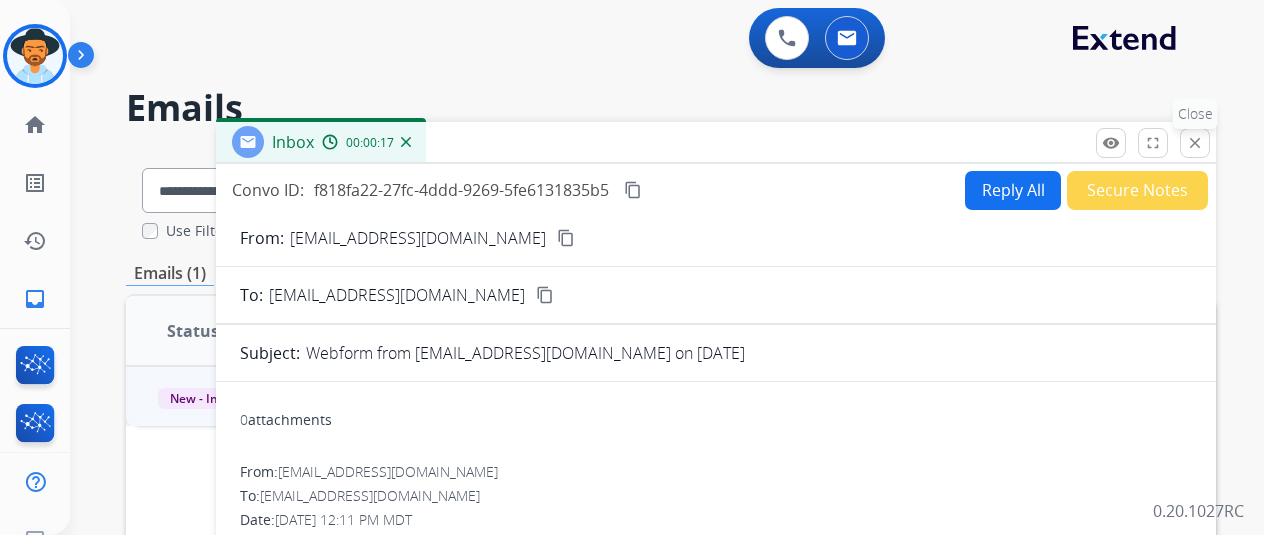 click on "close" at bounding box center (1195, 143) 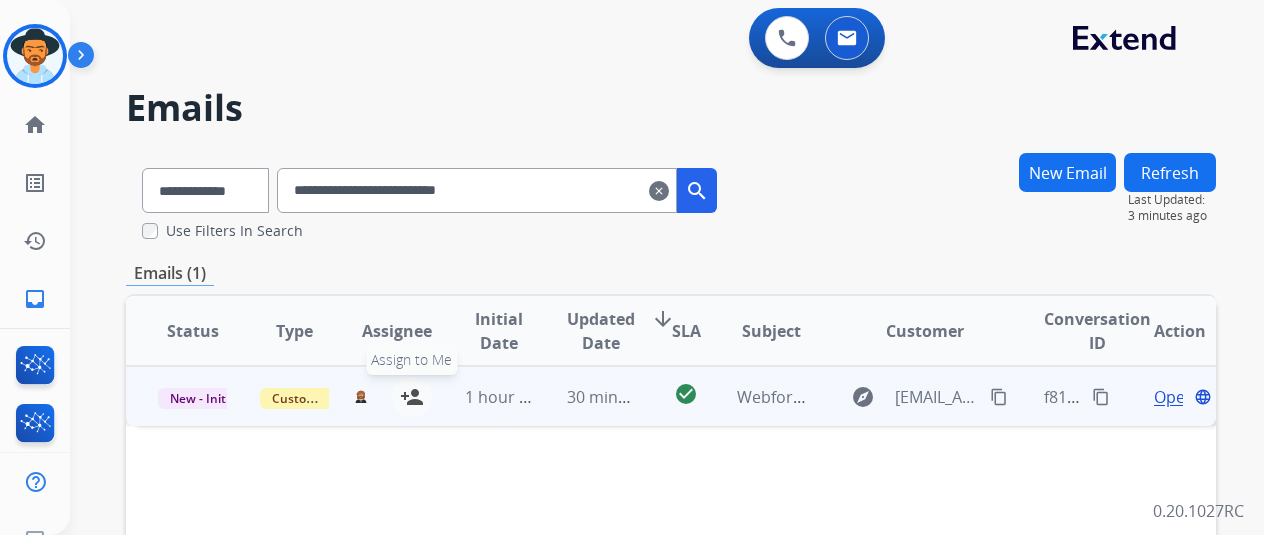click on "person_add" at bounding box center (412, 397) 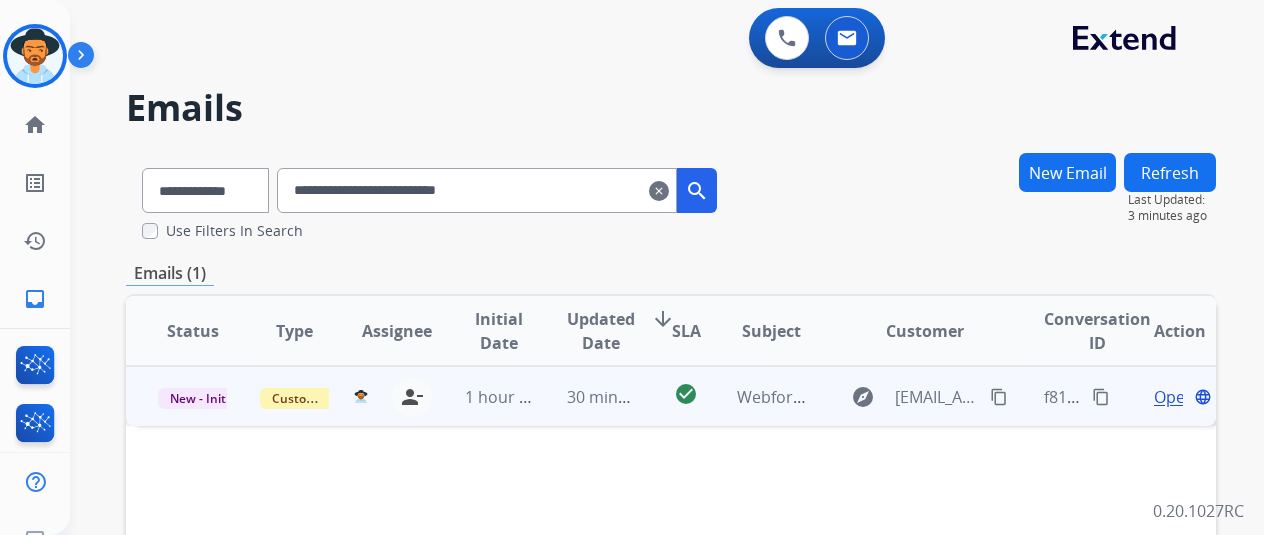 click on "Open" at bounding box center [1174, 397] 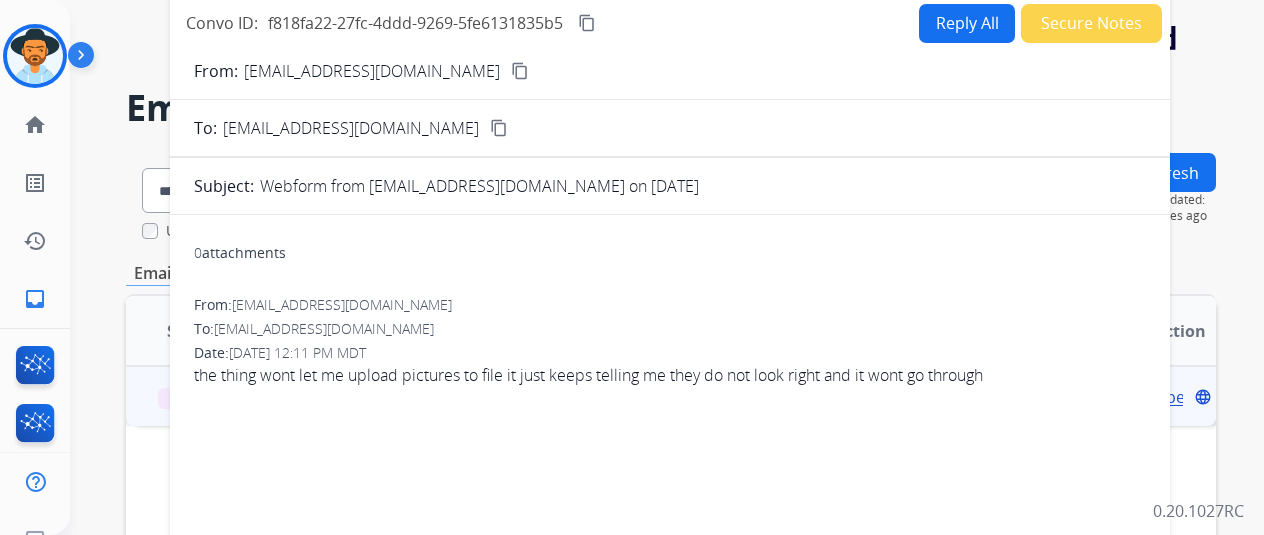 drag, startPoint x: 674, startPoint y: 133, endPoint x: 628, endPoint y: -34, distance: 173.21951 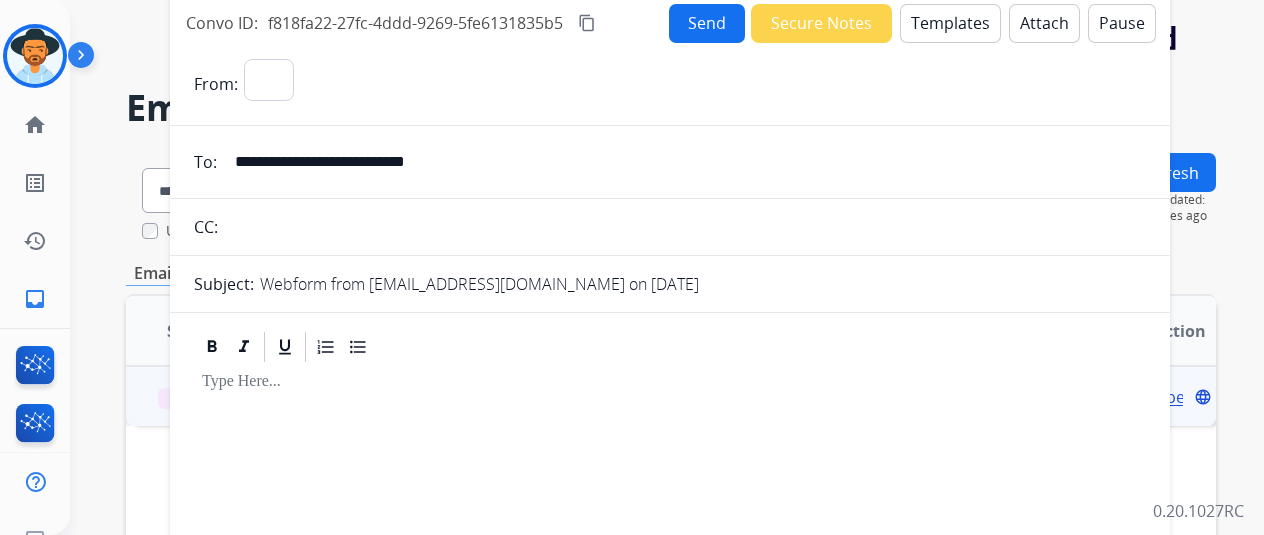 select on "**********" 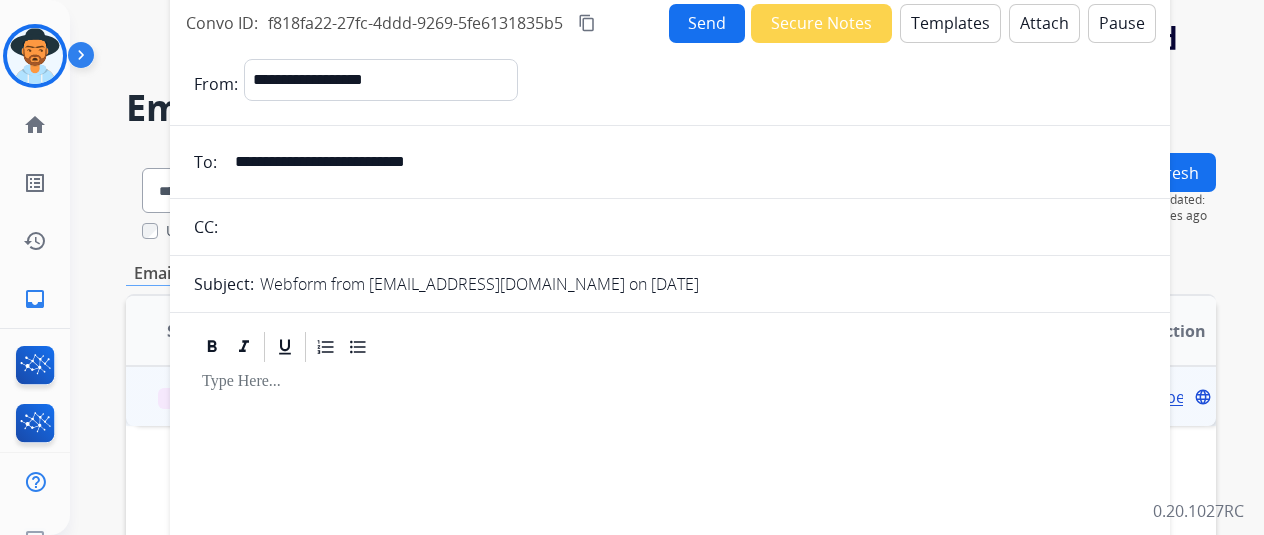 click on "Templates" at bounding box center (950, 23) 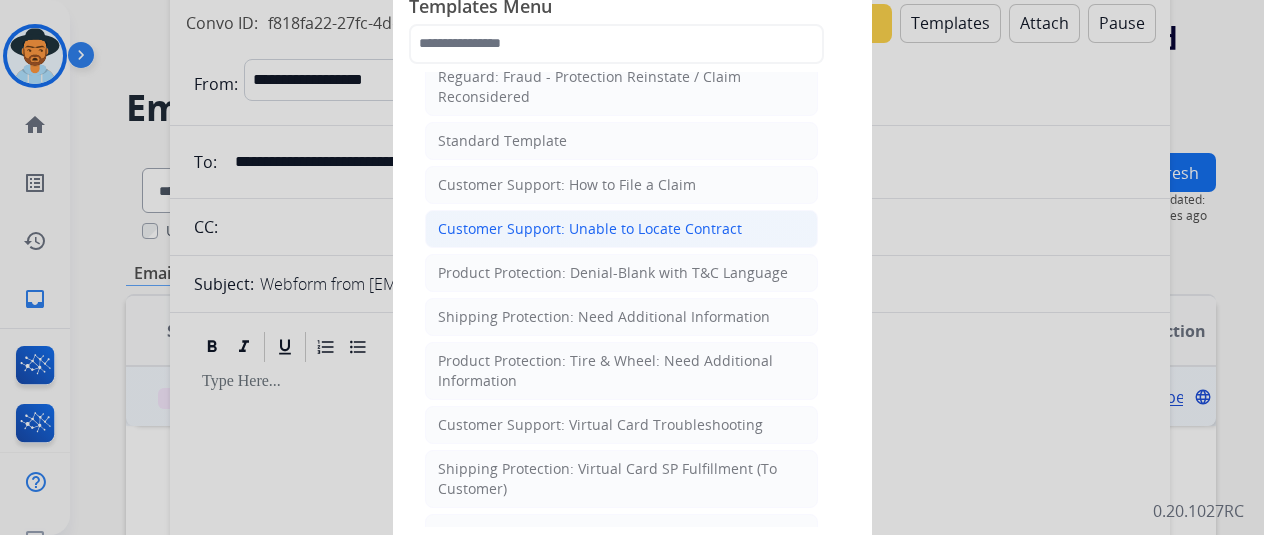 scroll, scrollTop: 400, scrollLeft: 0, axis: vertical 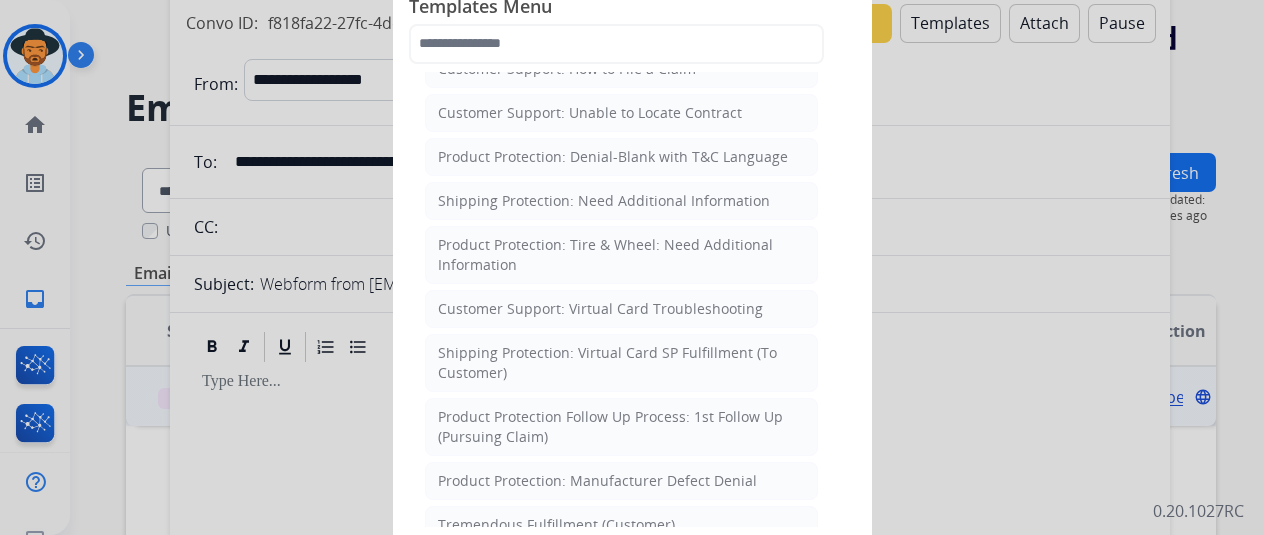 click on "Templates Menu  Reguard: Denial - Blank with T&C Language   Why Suspicious / Fraudulent   Product - Why Denied / Terminated   Reguard: Standard Template   Reguard: Fraud - Why Suspicious / Fraudulent   Reguard: Virtual Card Cancelled - Tremendous Issued   Reguard: Fraud - Protection Reinstate / Claim Reconsidered   Standard Template    Customer Support: How to File a Claim    Customer Support: Unable to Locate Contract    Product Protection: Denial-Blank with T&C Language    Shipping Protection: Need Additional Information    Product Protection: Tire & Wheel: Need Additional Information    Customer Support: Virtual Card Troubleshooting    Shipping Protection: Virtual Card SP Fulfillment (To Customer)   Product Protection Follow Up Process: 1st Follow Up (Pursuing Claim)    Product Protection: Manufacturer Defect Denial    Tremendous Fulfillment (Customer)   Product Protection: On the Spot Stain Cleaning Kit    Product Protection:Wheel Photo Request   Canada Contract Cancels and Refunds (English)" 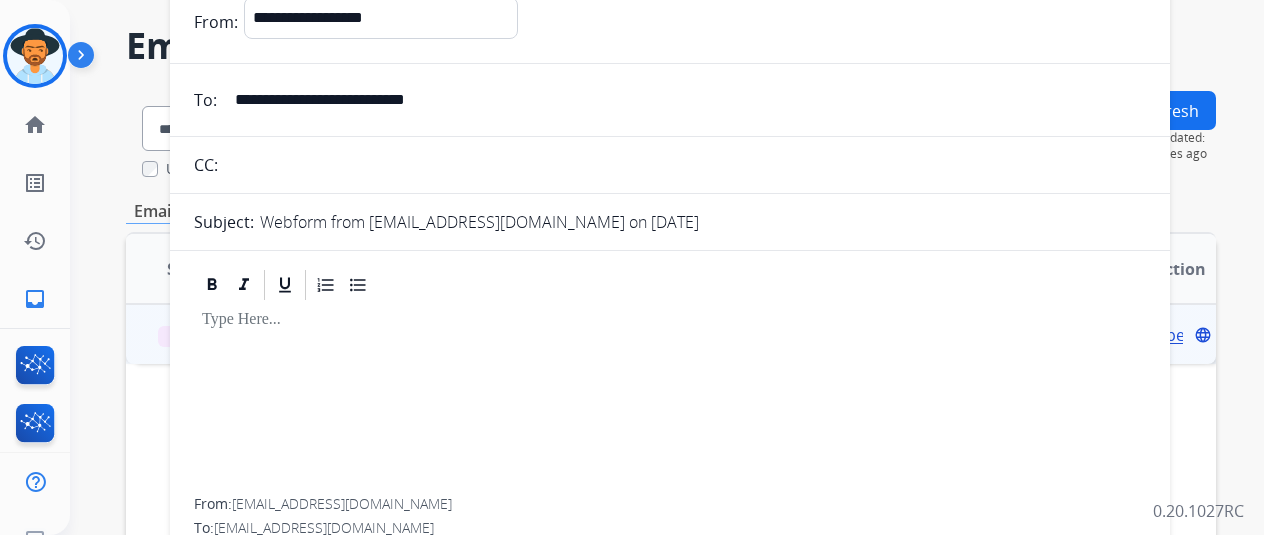 scroll, scrollTop: 0, scrollLeft: 0, axis: both 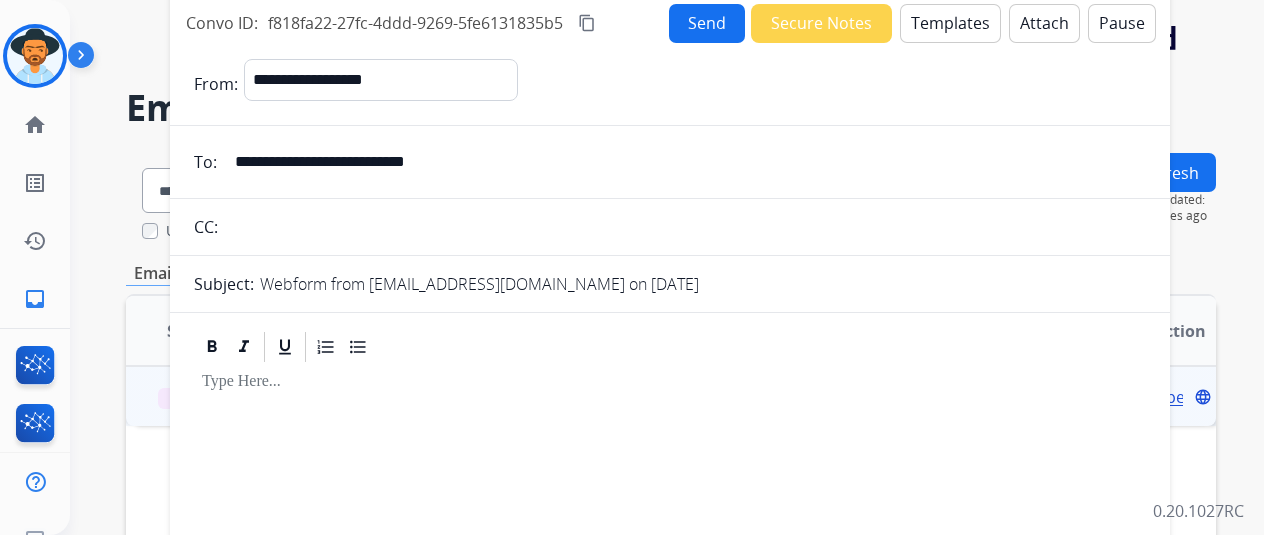 click on "Webform from [EMAIL_ADDRESS][DOMAIN_NAME] on [DATE]" at bounding box center (703, 284) 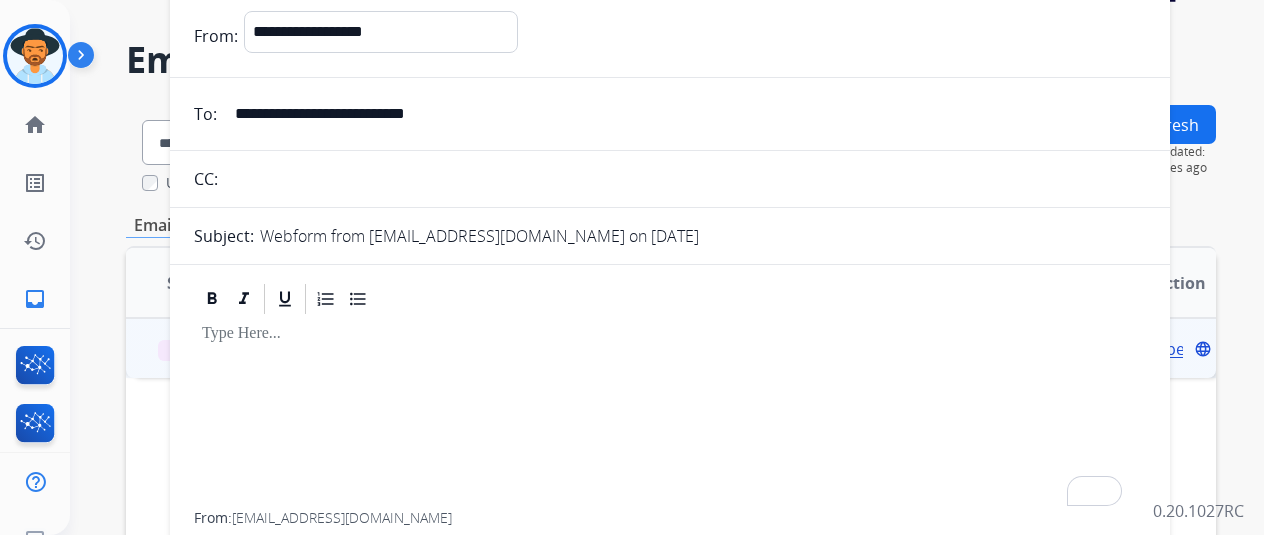 scroll, scrollTop: 0, scrollLeft: 0, axis: both 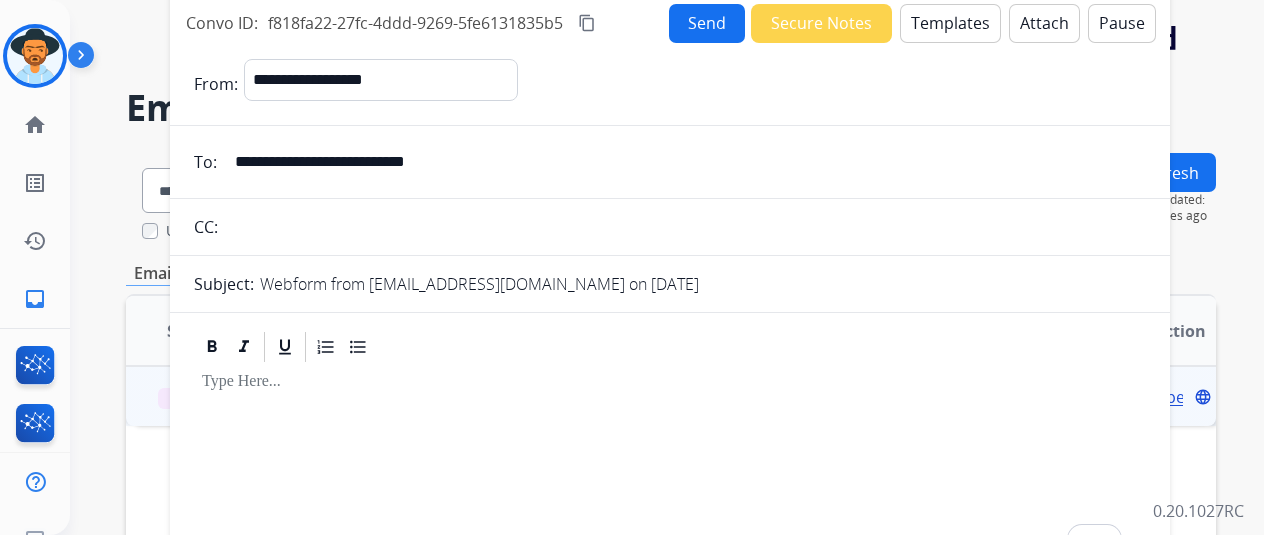 click on "Templates" at bounding box center [950, 23] 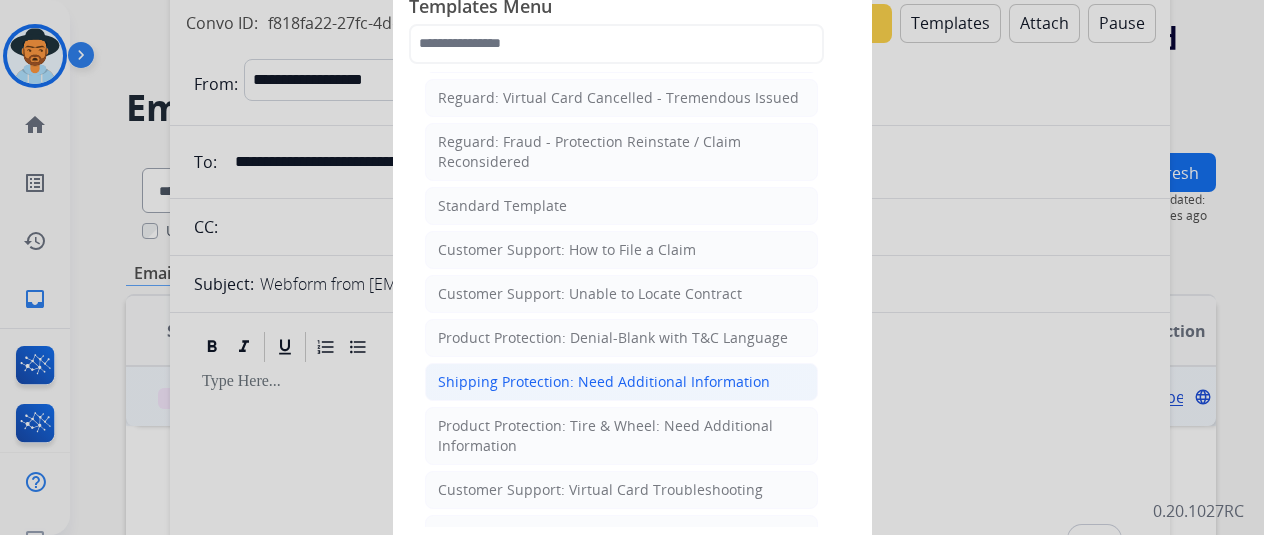 scroll, scrollTop: 200, scrollLeft: 0, axis: vertical 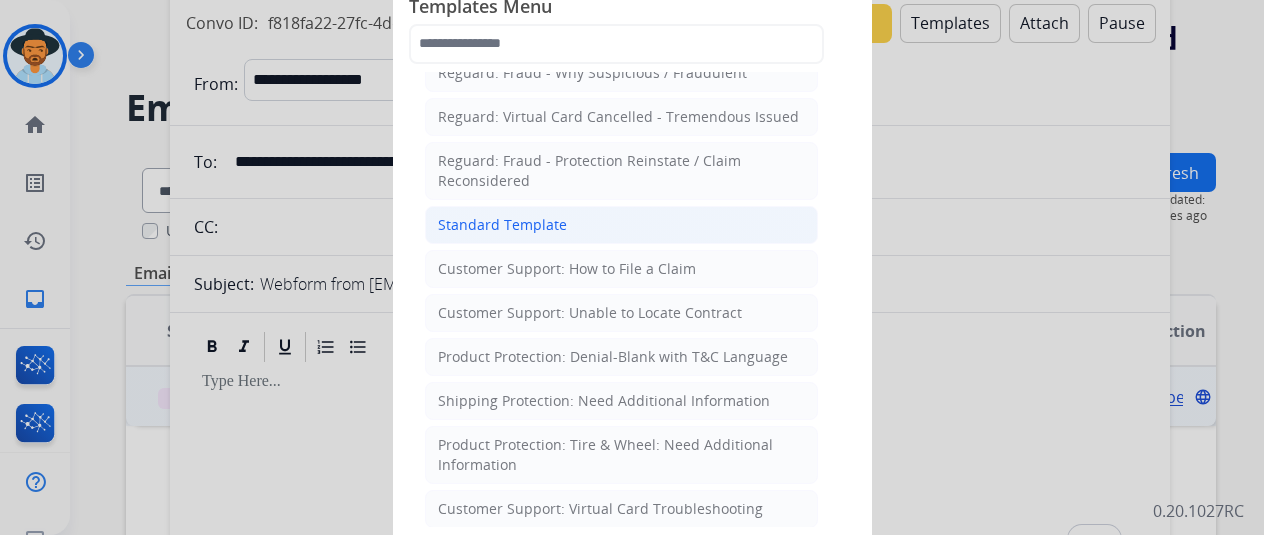 click on "Standard Template" 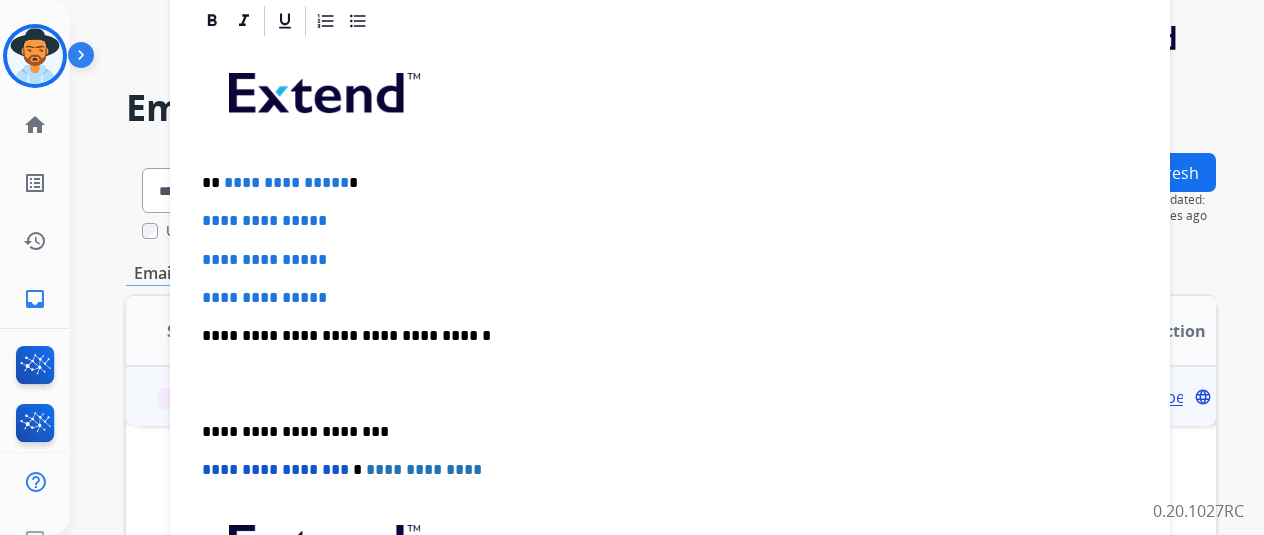 scroll, scrollTop: 308, scrollLeft: 0, axis: vertical 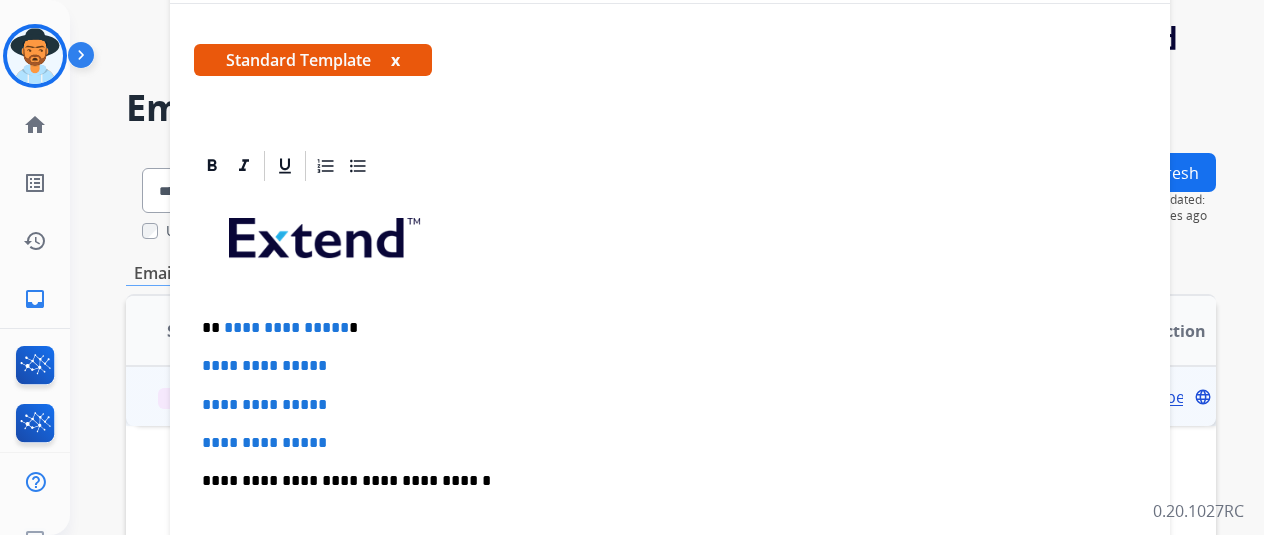 click on "**********" at bounding box center (670, 405) 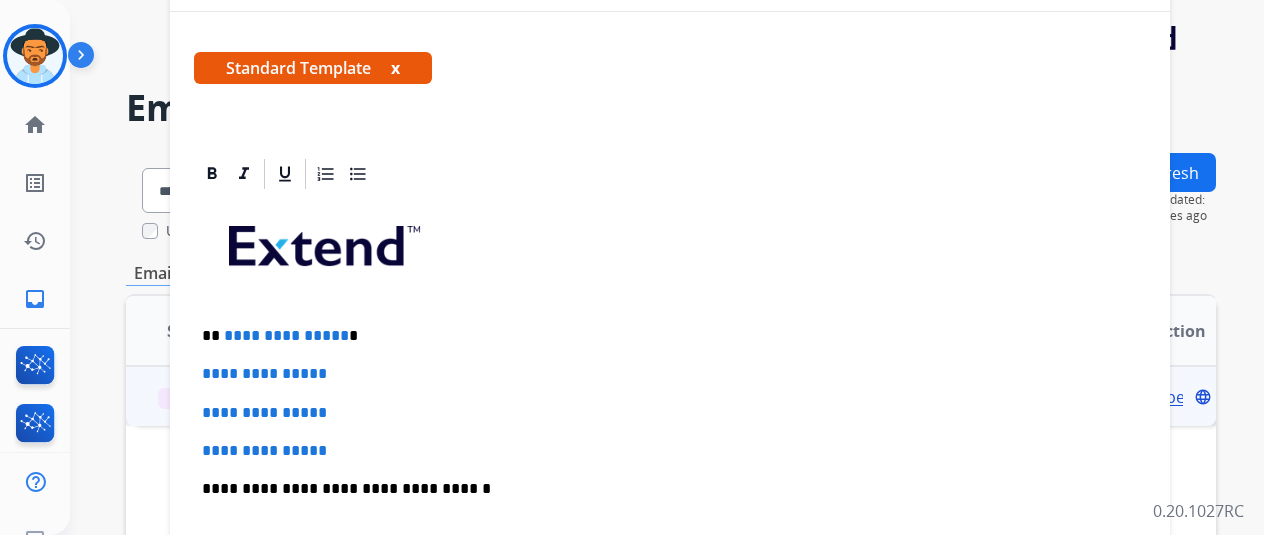 scroll, scrollTop: 308, scrollLeft: 0, axis: vertical 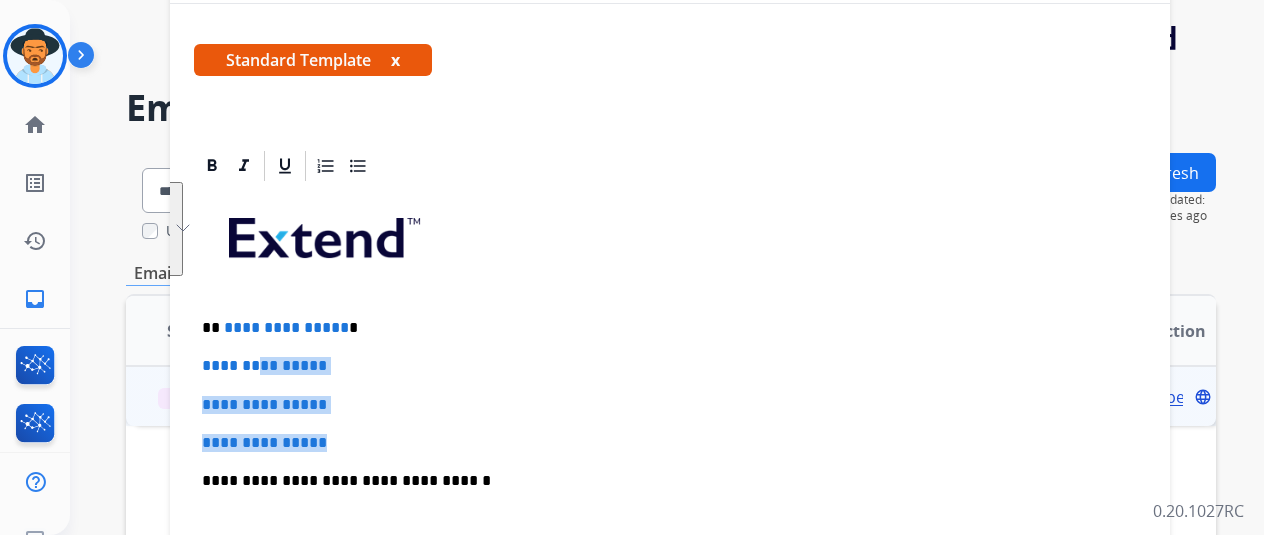 drag, startPoint x: 491, startPoint y: 424, endPoint x: 283, endPoint y: 335, distance: 226.24103 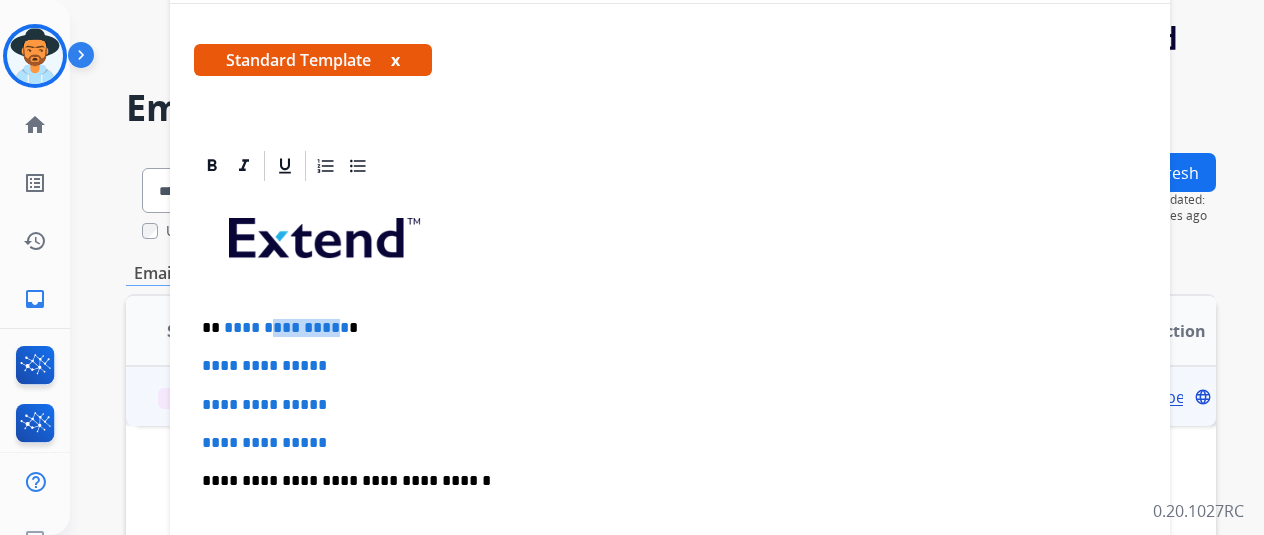 drag, startPoint x: 348, startPoint y: 327, endPoint x: 278, endPoint y: 326, distance: 70.00714 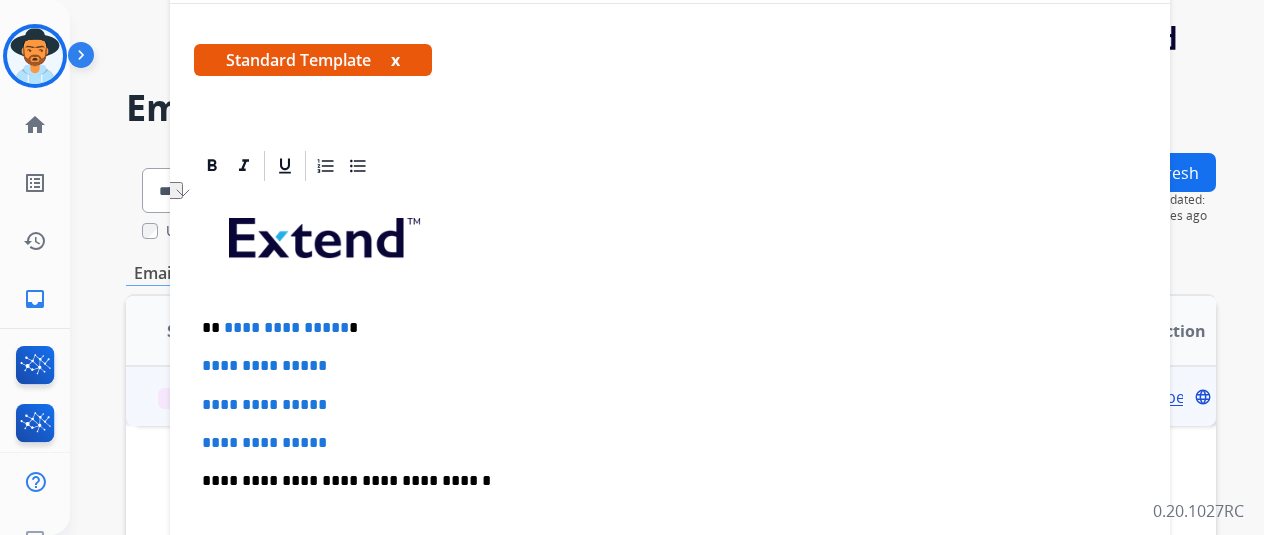 click on "**********" at bounding box center (662, 328) 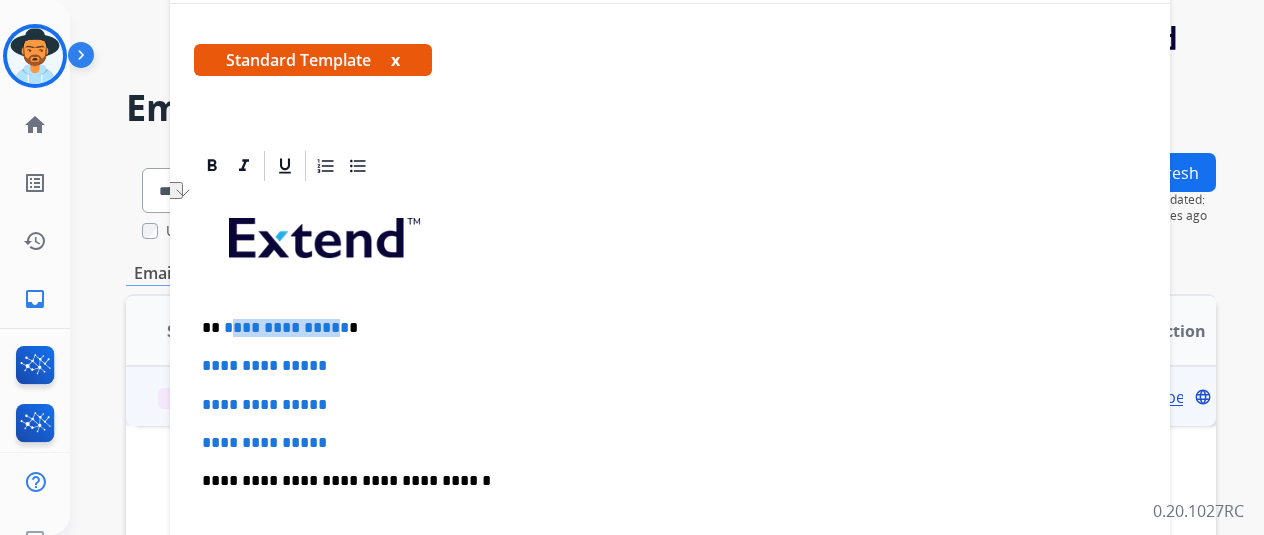 drag, startPoint x: 350, startPoint y: 321, endPoint x: 241, endPoint y: 327, distance: 109.165016 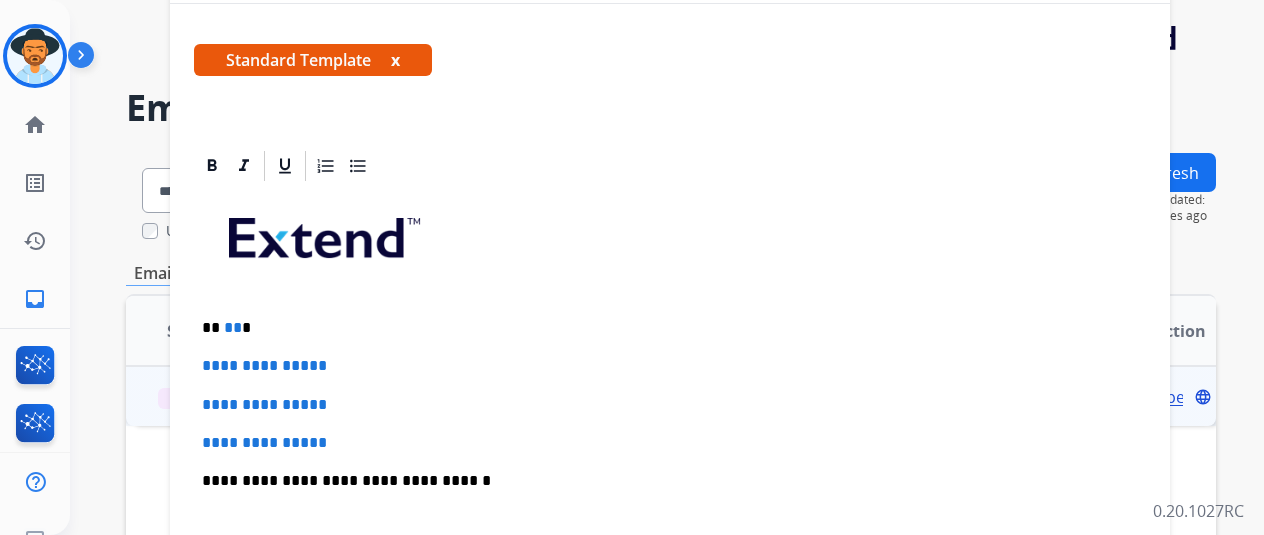 click on "**" at bounding box center [233, 327] 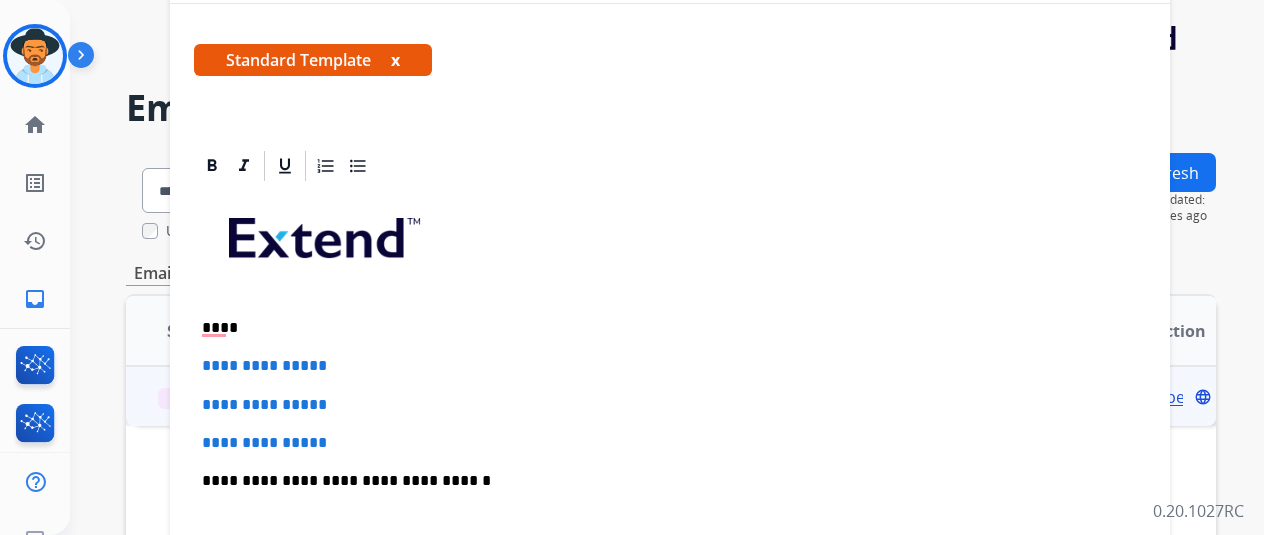 click on "****" at bounding box center [662, 328] 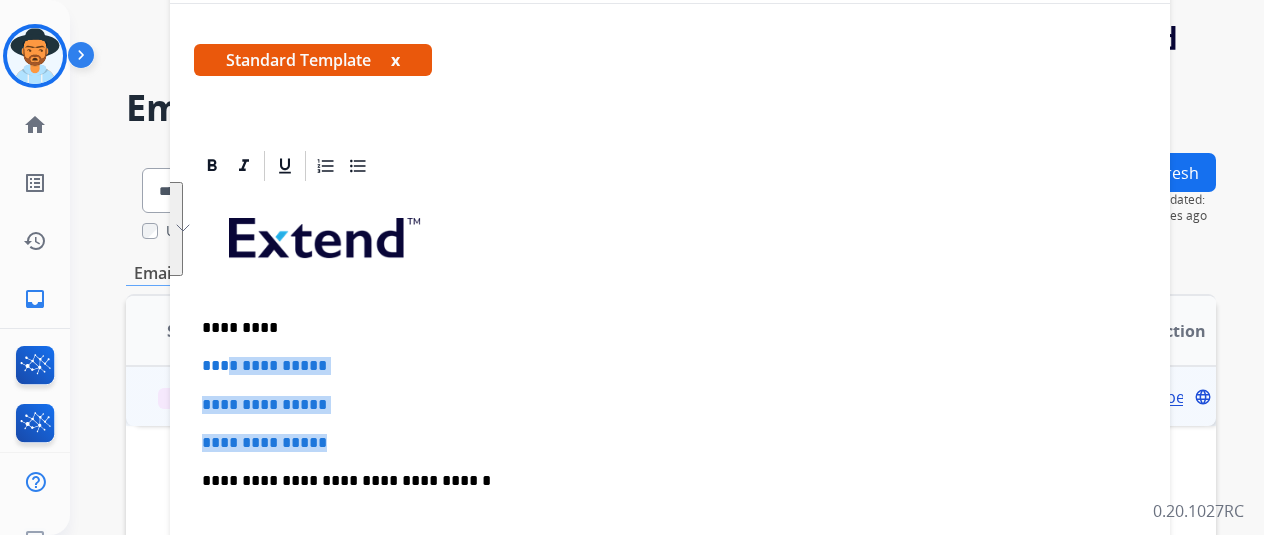 drag, startPoint x: 432, startPoint y: 427, endPoint x: 246, endPoint y: 359, distance: 198.0404 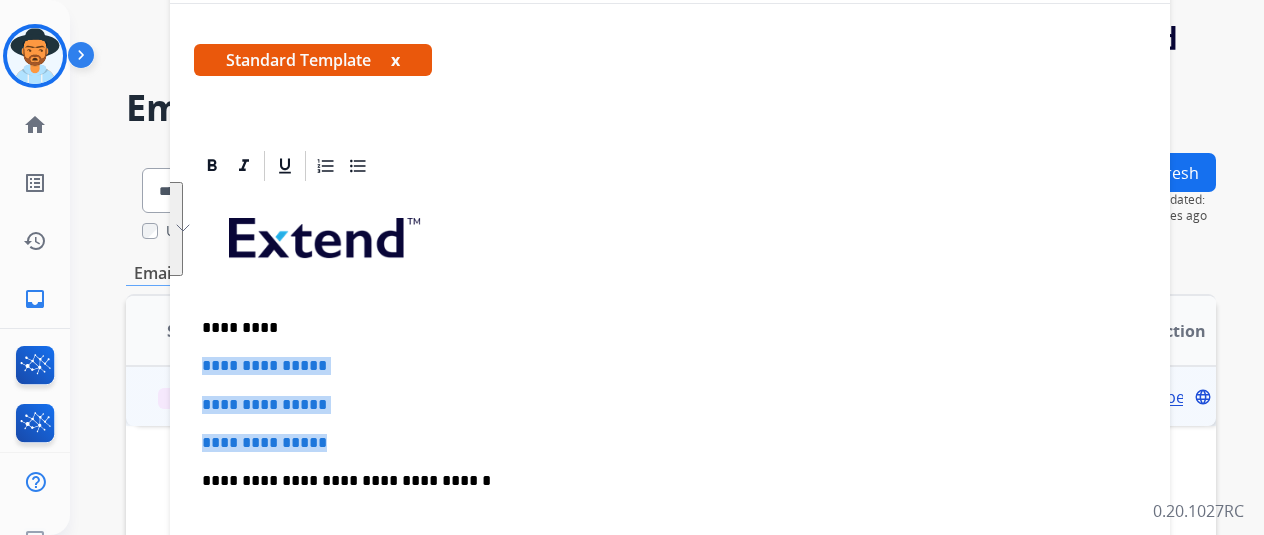 drag, startPoint x: 369, startPoint y: 428, endPoint x: 481, endPoint y: 454, distance: 114.97826 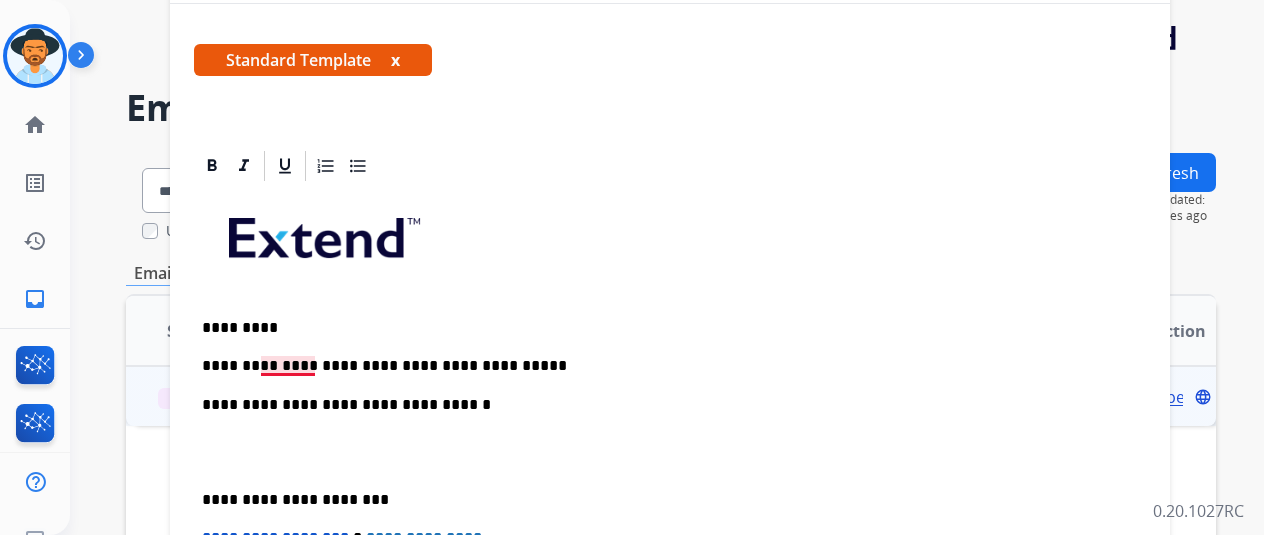 click on "**********" at bounding box center [662, 366] 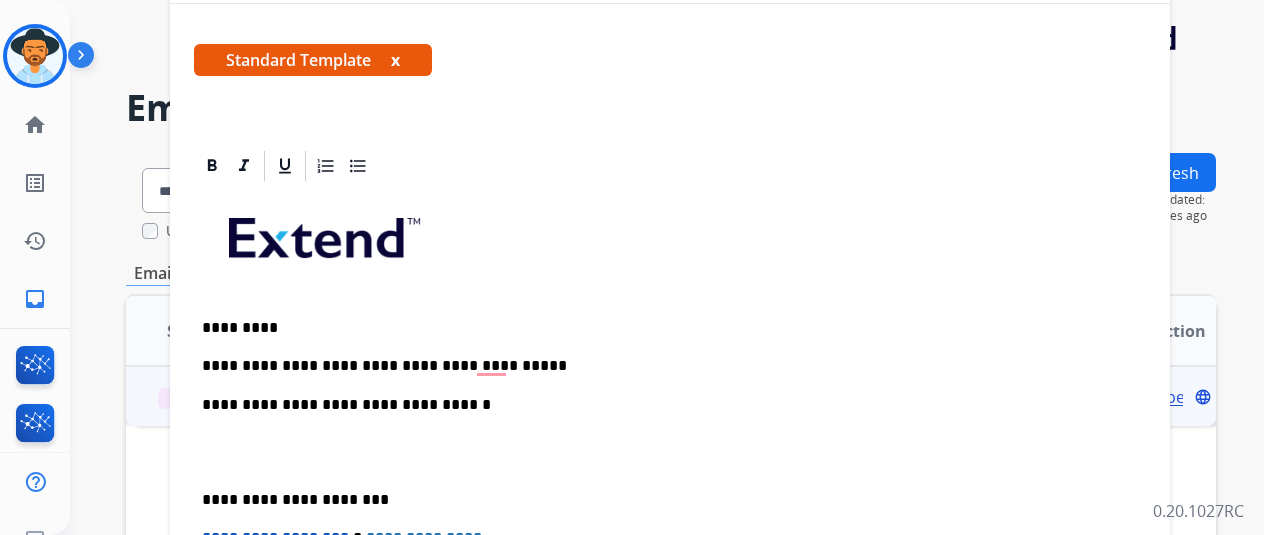 click on "**********" at bounding box center (662, 366) 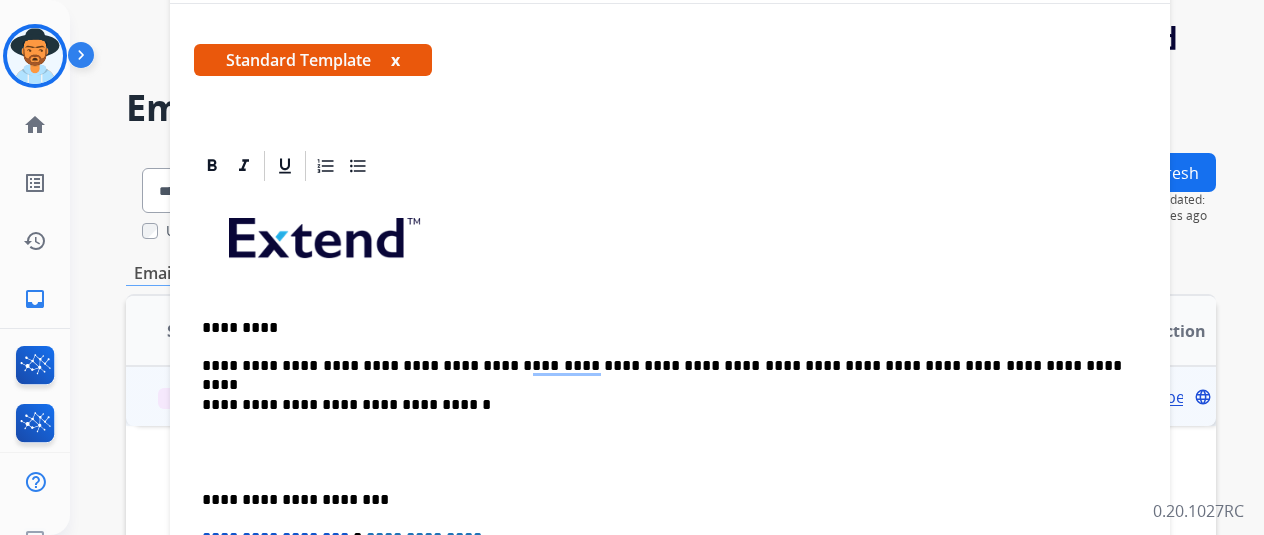 click on "**********" at bounding box center (662, 366) 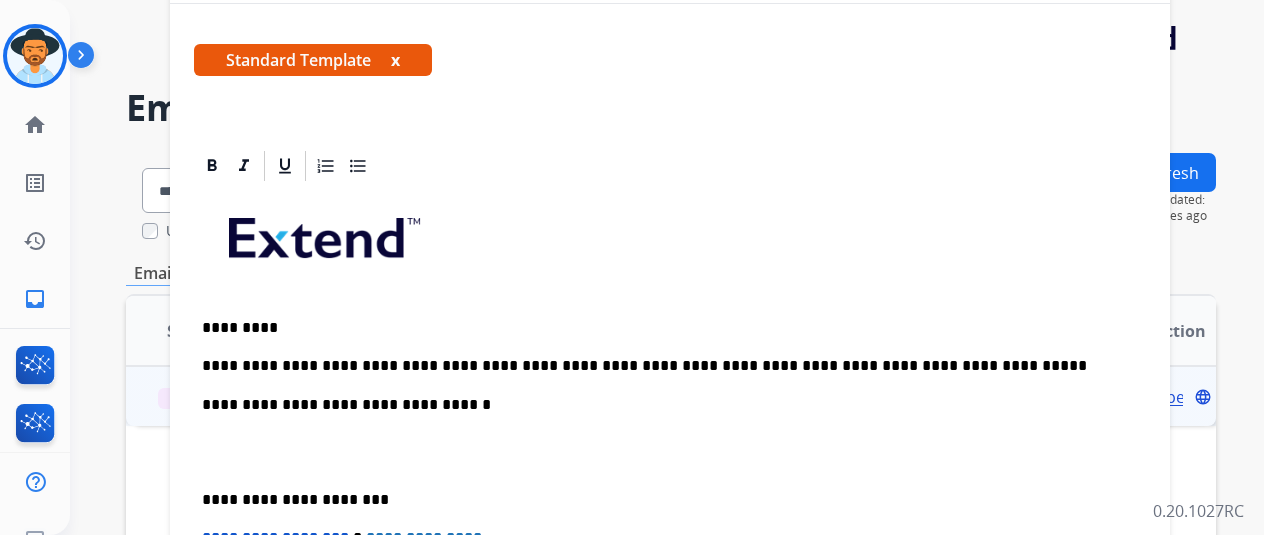 click on "**********" at bounding box center [662, 366] 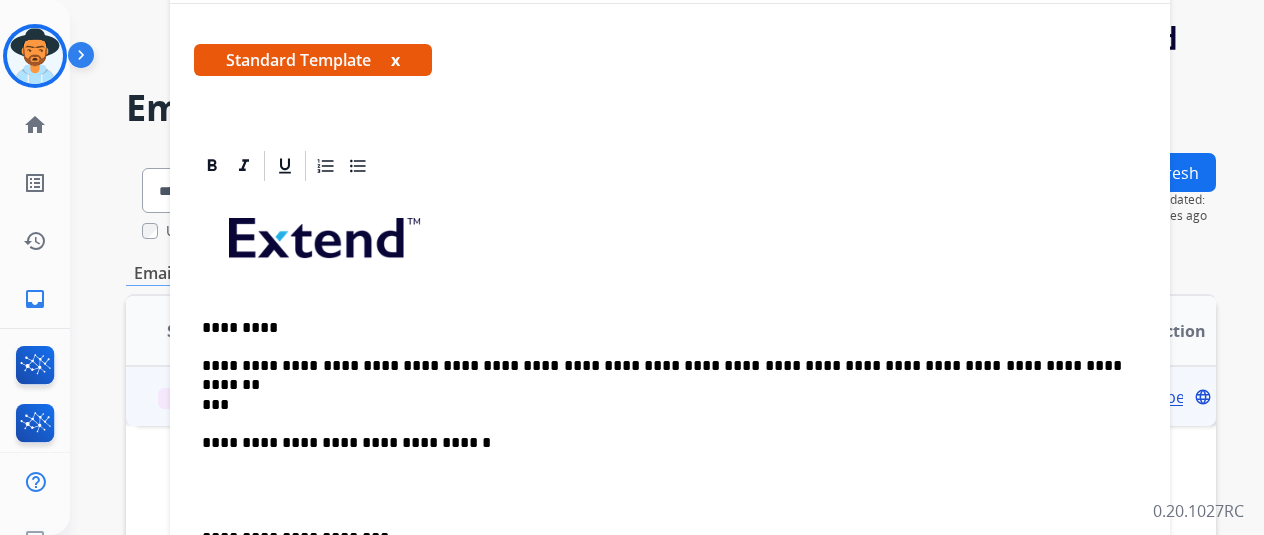 click on "***" at bounding box center [662, 405] 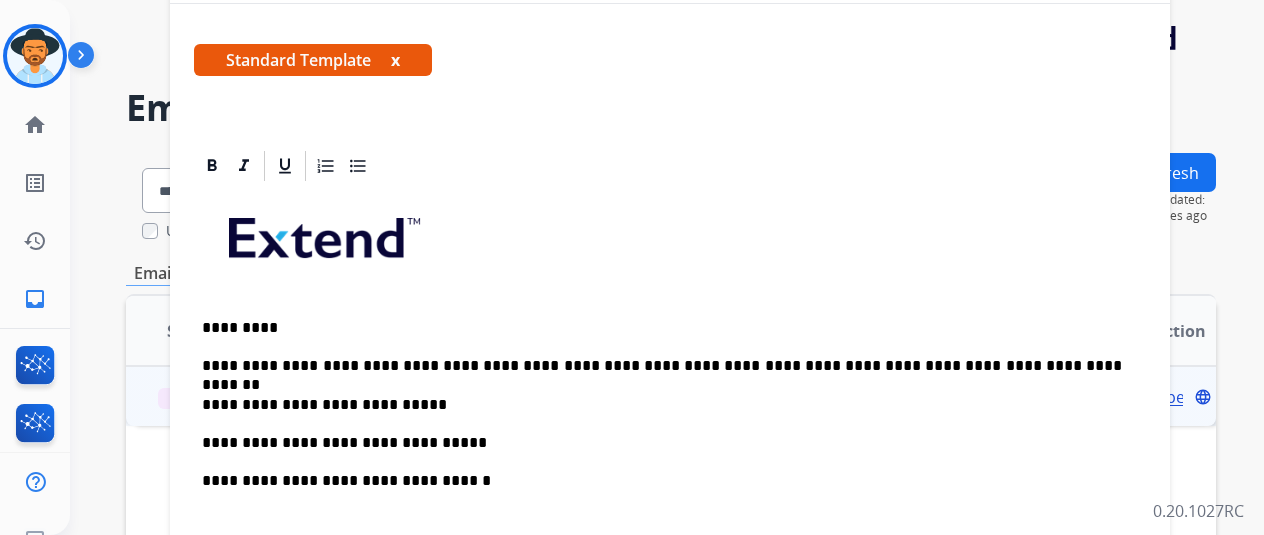 scroll, scrollTop: 408, scrollLeft: 0, axis: vertical 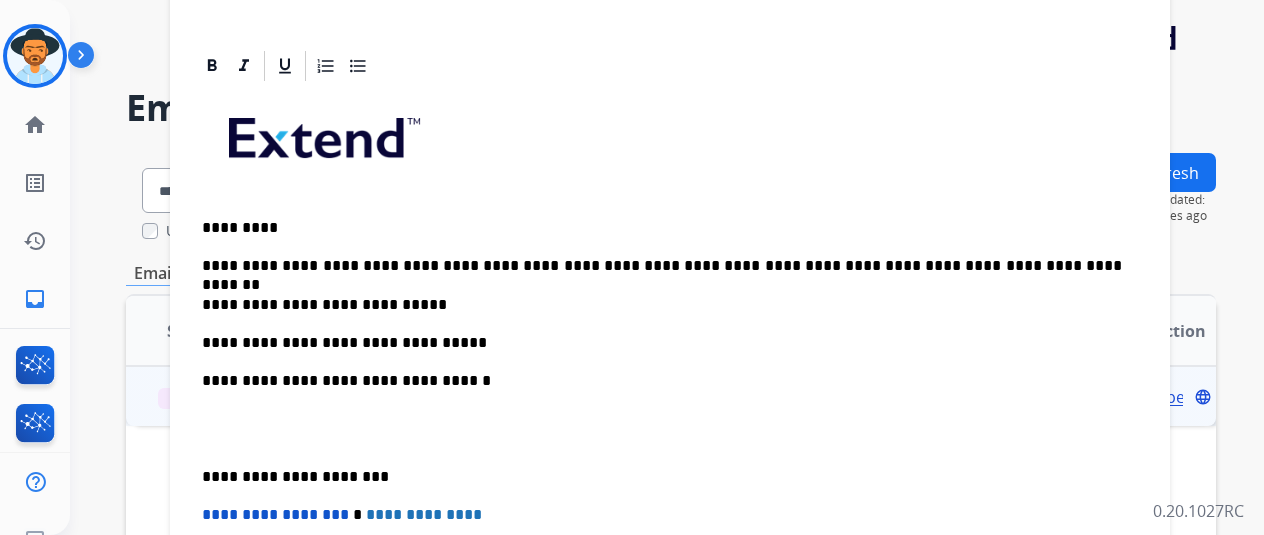click on "**********" at bounding box center [670, 428] 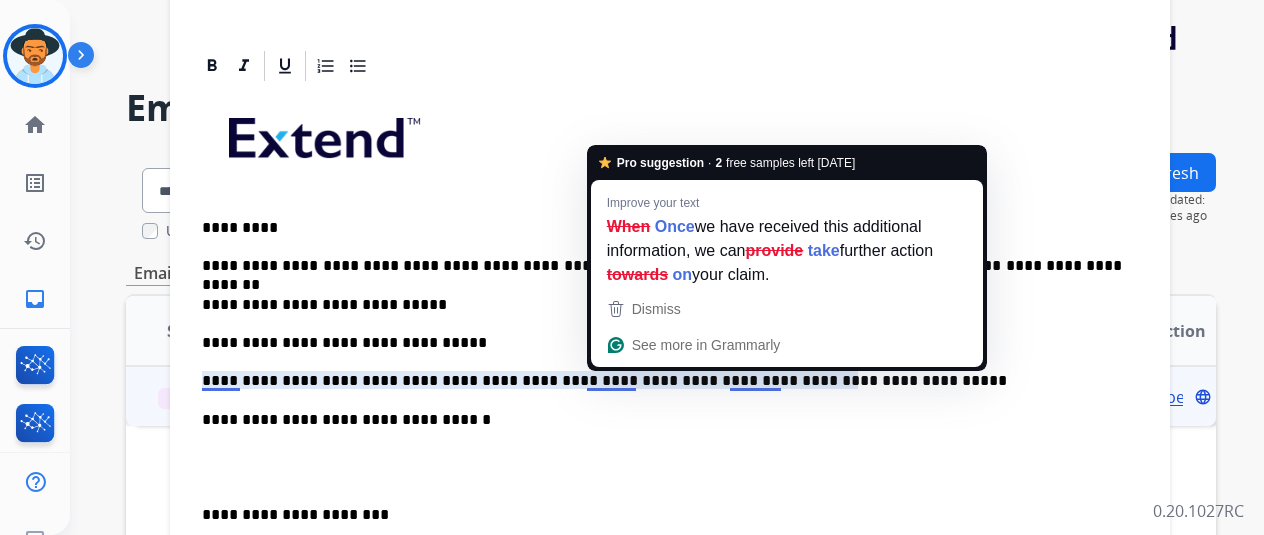 click on "**********" at bounding box center [662, 381] 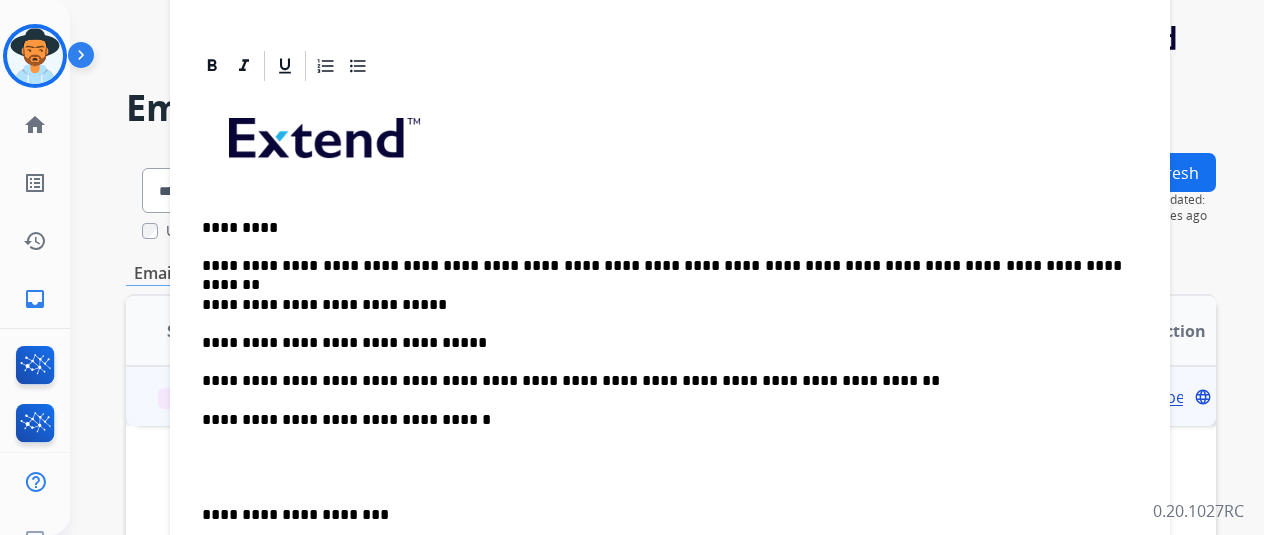 click on "**********" at bounding box center [662, 381] 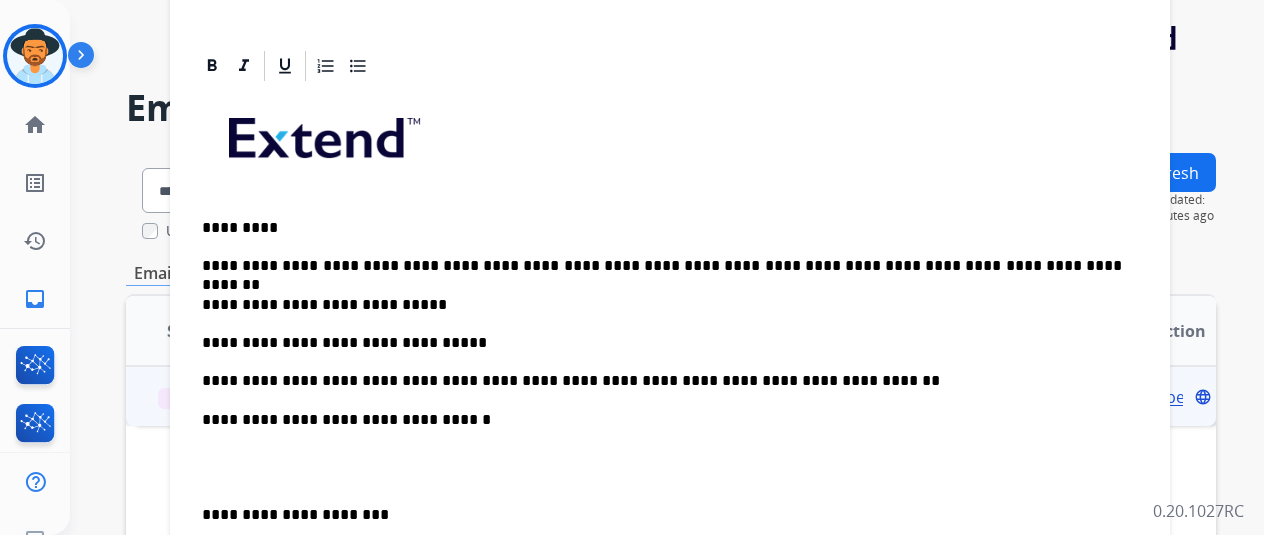 click on "**********" at bounding box center [662, 305] 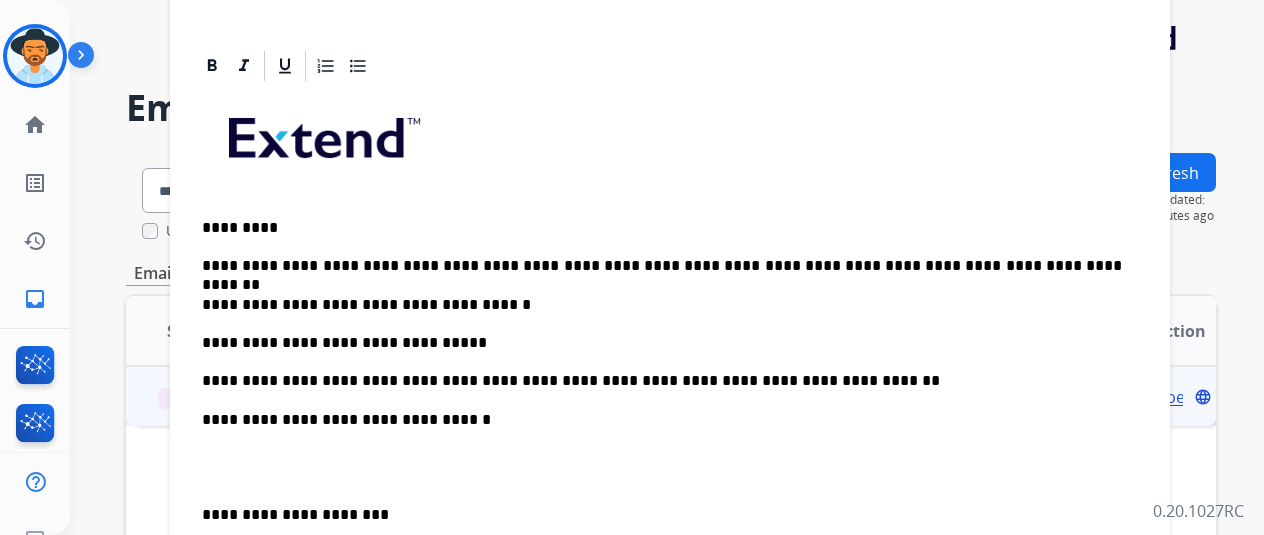 click on "**********" at bounding box center (670, 447) 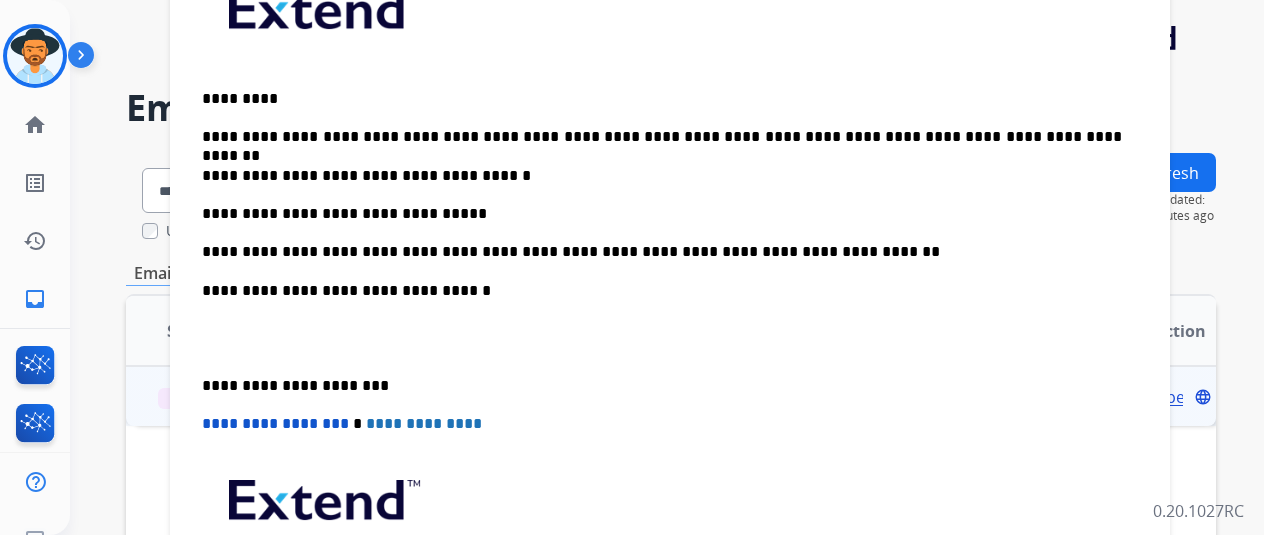 scroll, scrollTop: 608, scrollLeft: 0, axis: vertical 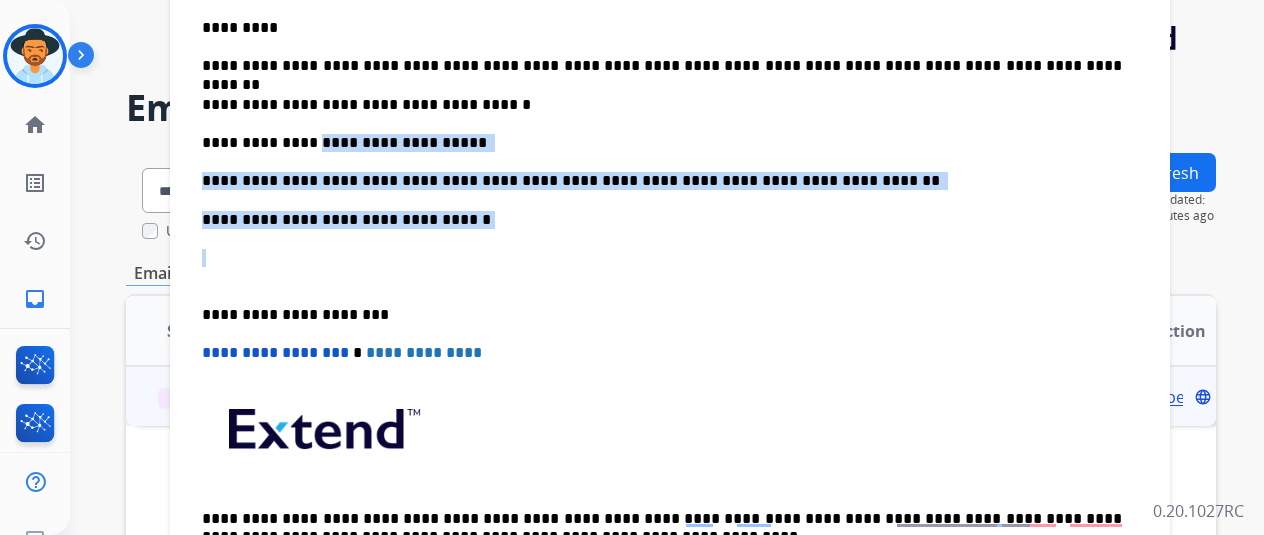 drag, startPoint x: 532, startPoint y: 234, endPoint x: 322, endPoint y: 139, distance: 230.48862 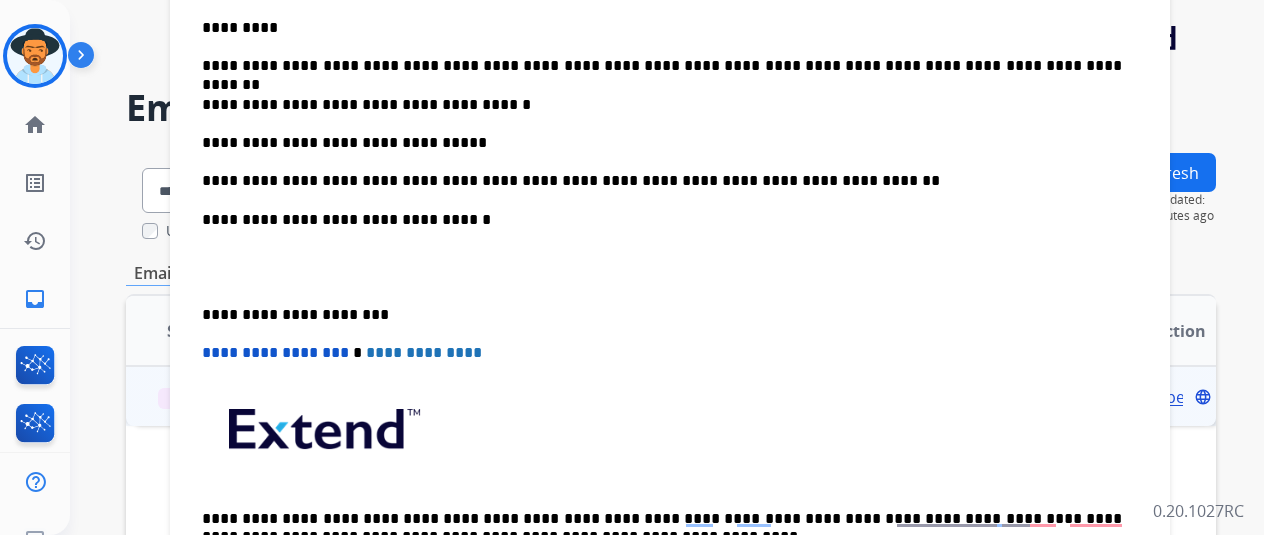 click on "**********" at bounding box center [670, 247] 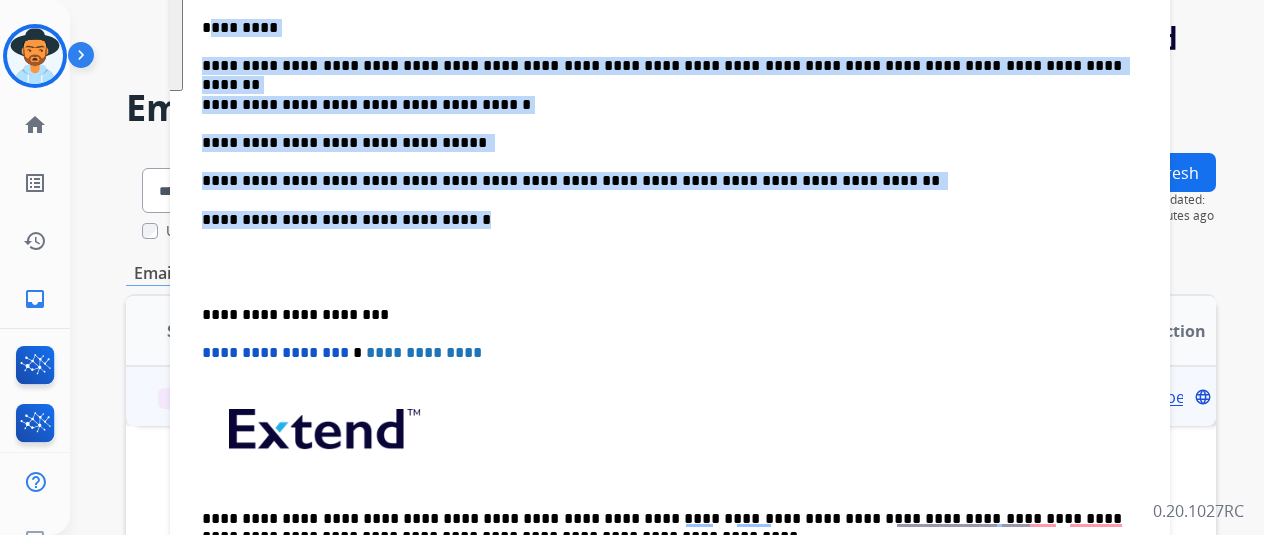 drag, startPoint x: 534, startPoint y: 220, endPoint x: 224, endPoint y: 25, distance: 366.2308 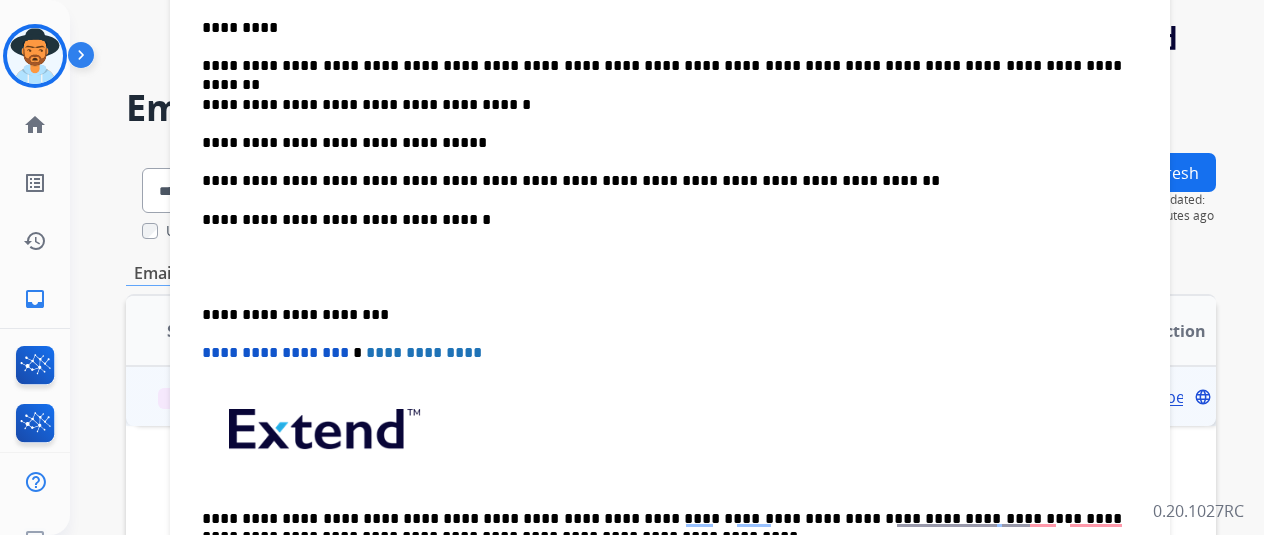 scroll, scrollTop: 408, scrollLeft: 0, axis: vertical 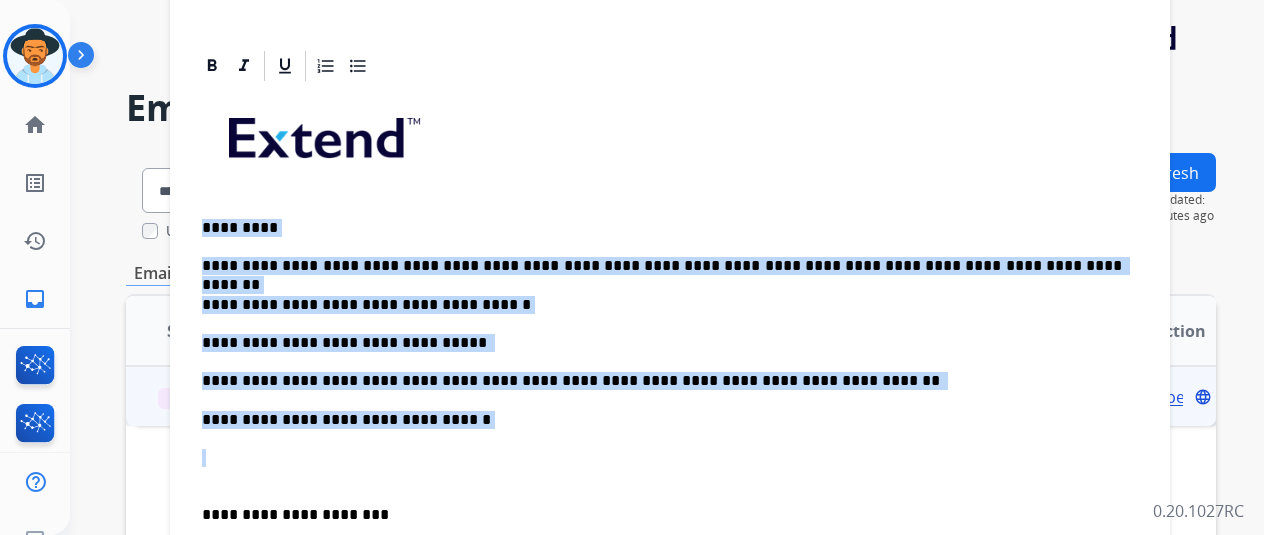 drag, startPoint x: 484, startPoint y: 433, endPoint x: 220, endPoint y: 219, distance: 339.84113 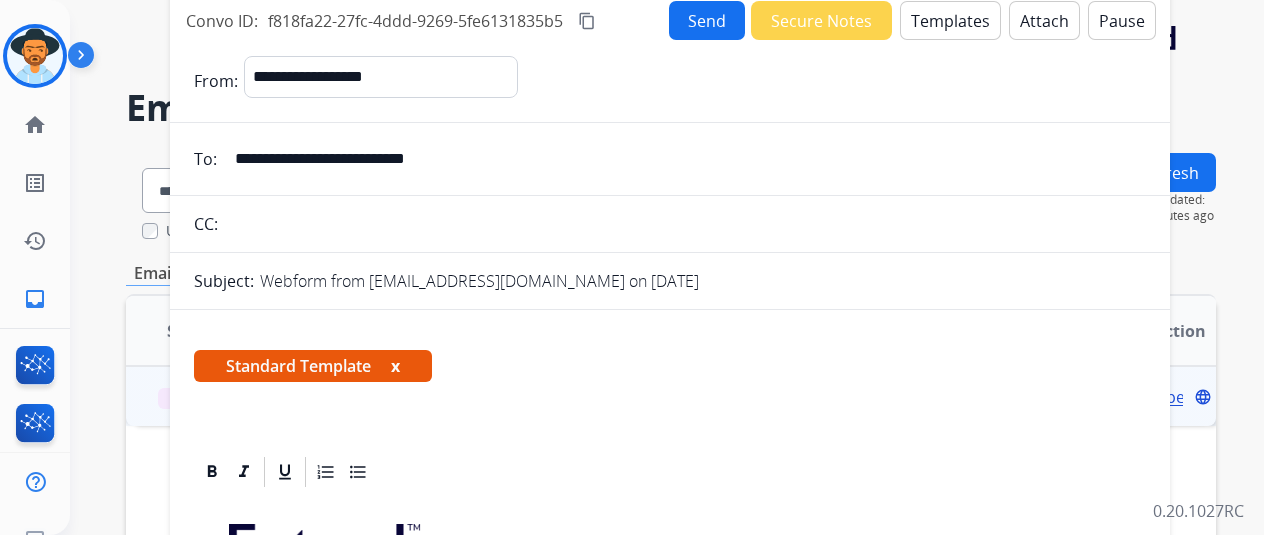 scroll, scrollTop: 0, scrollLeft: 0, axis: both 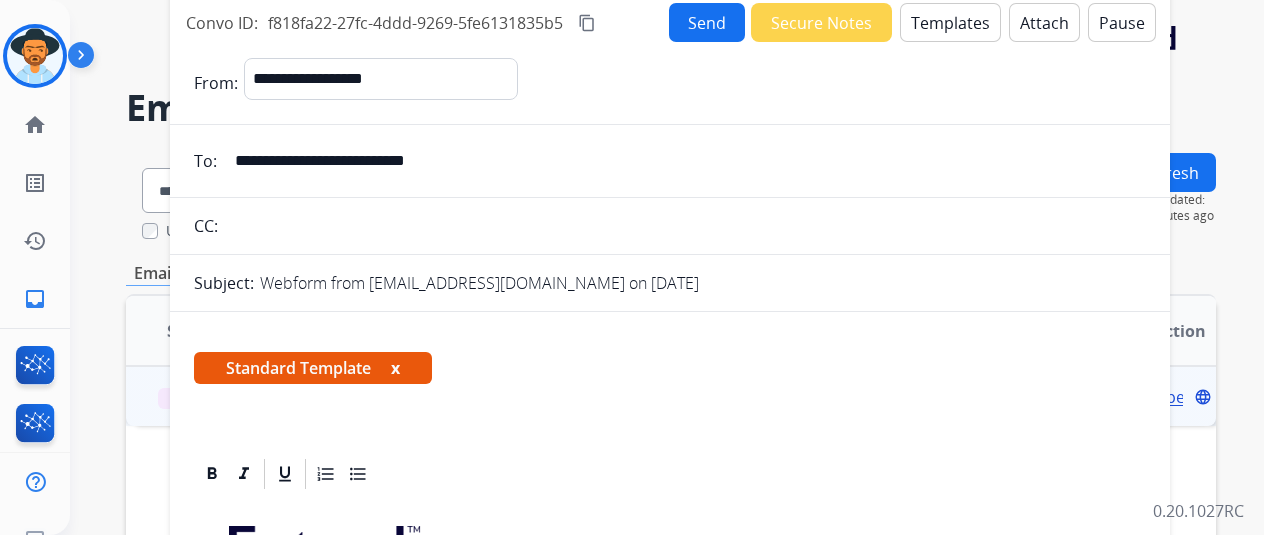 click on "x" at bounding box center [395, 368] 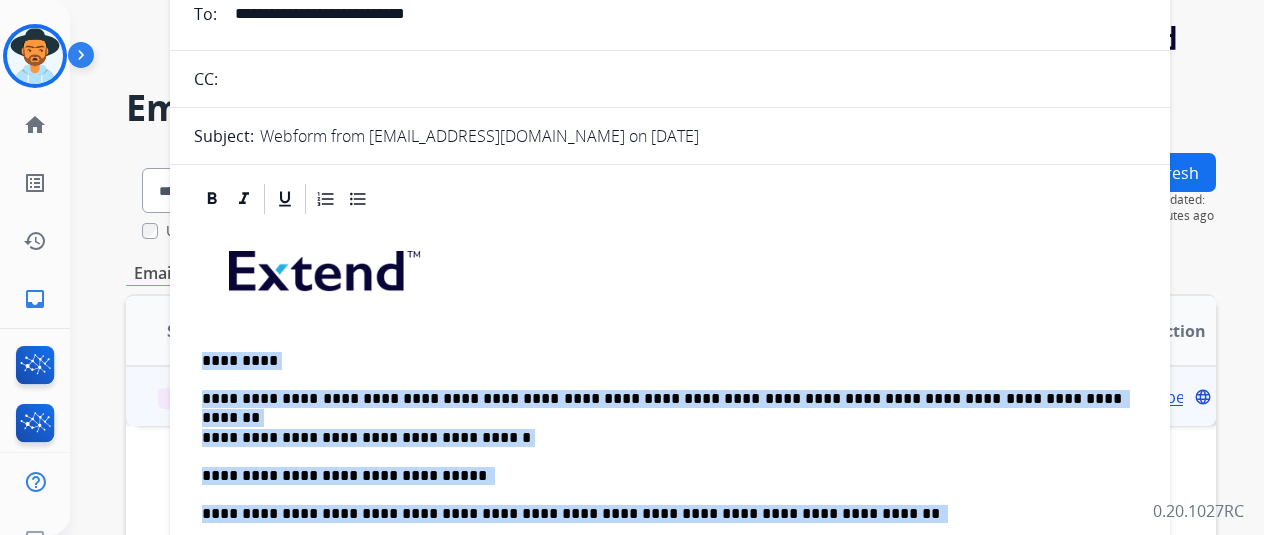 scroll, scrollTop: 18, scrollLeft: 0, axis: vertical 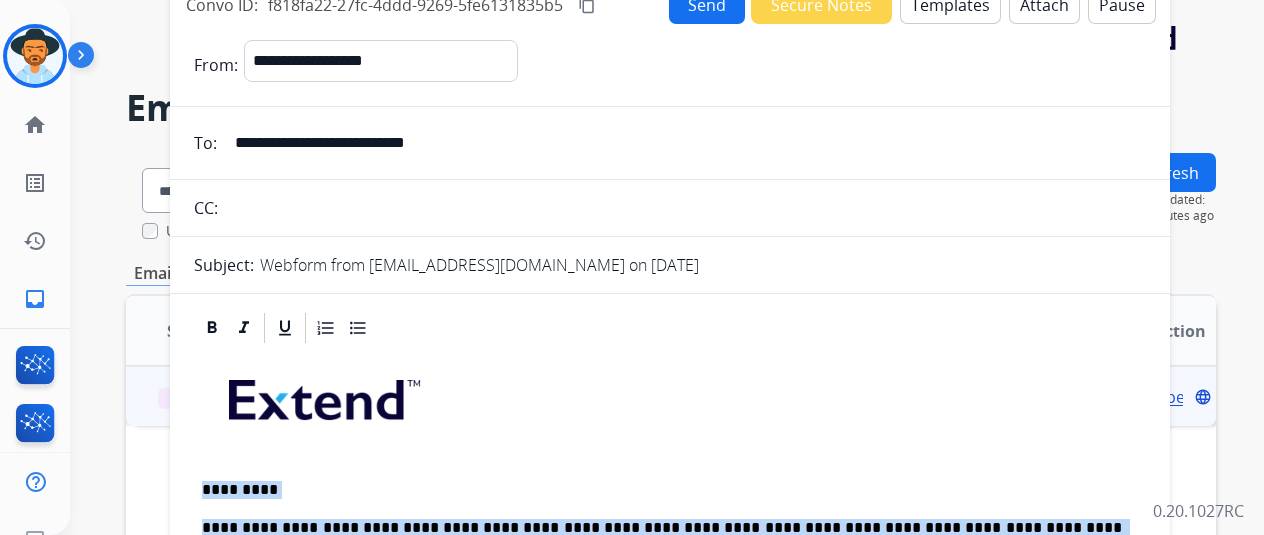 click on "Templates" at bounding box center (950, 4) 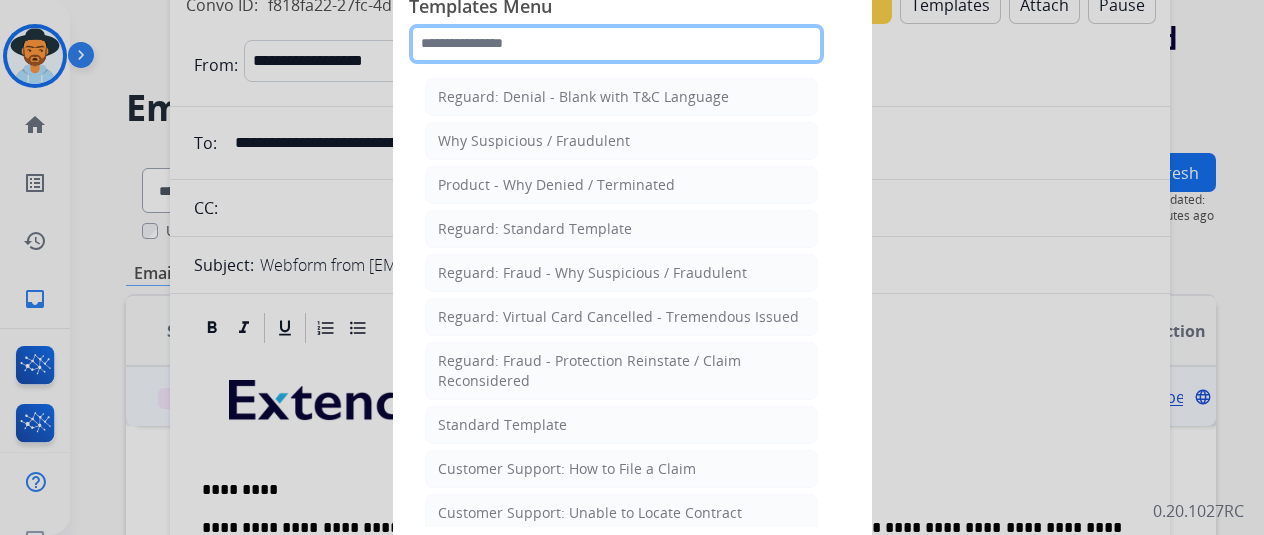 click 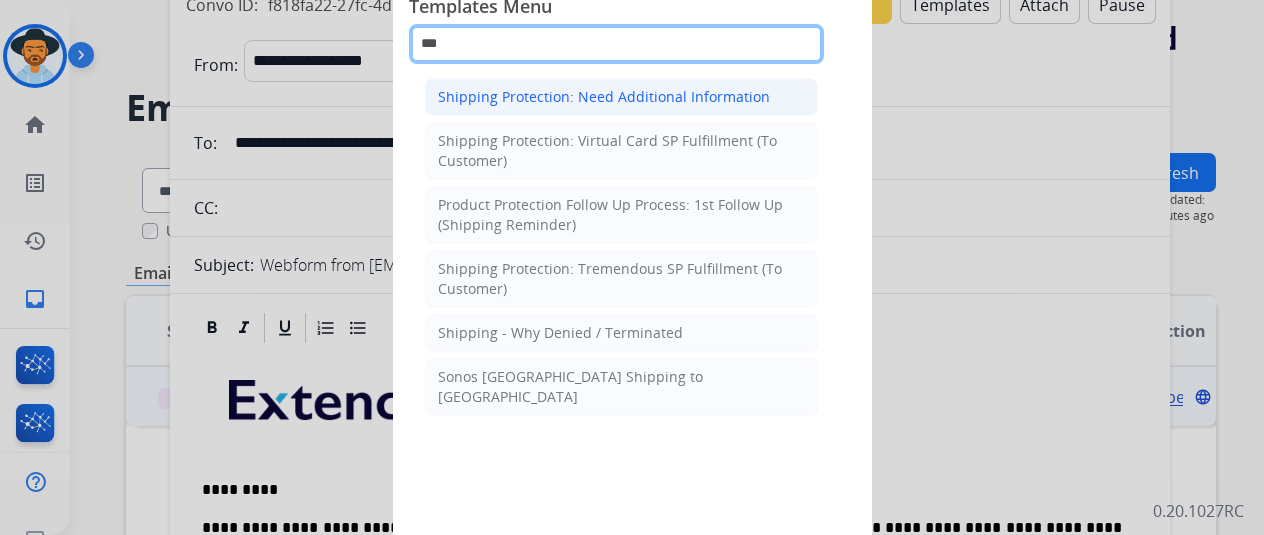 type on "***" 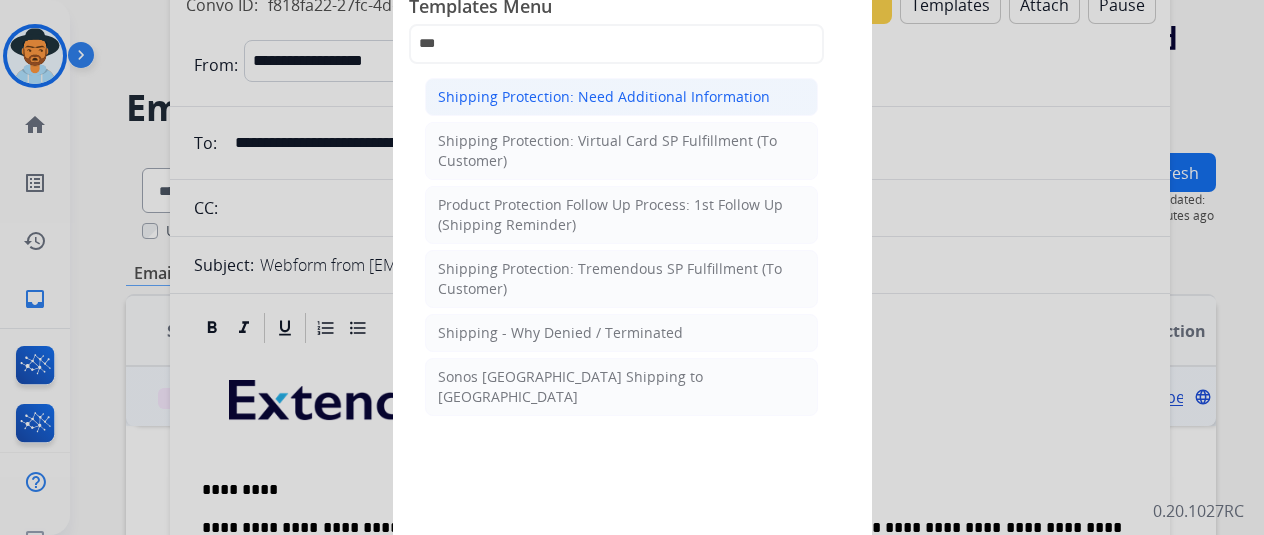 click on "Shipping Protection: Need Additional Information" 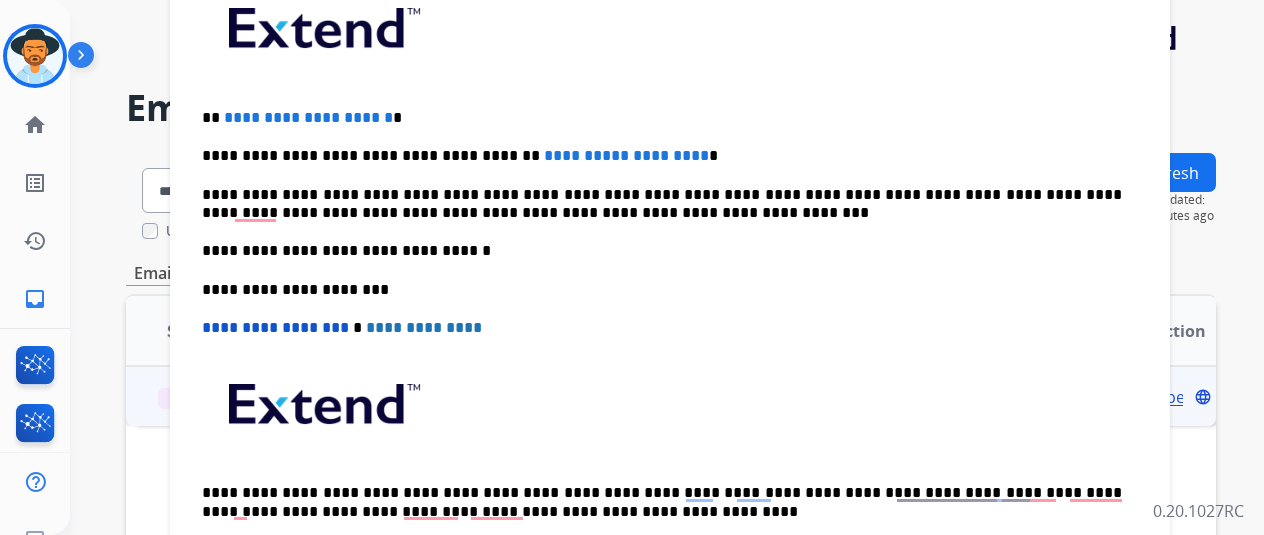 scroll, scrollTop: 531, scrollLeft: 0, axis: vertical 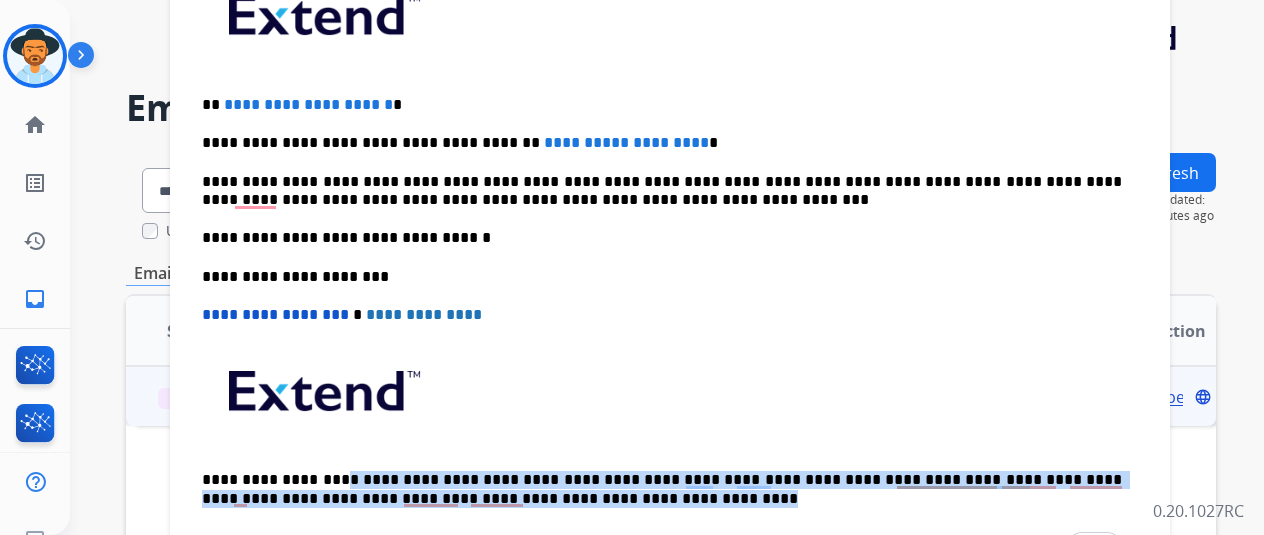 drag, startPoint x: 612, startPoint y: 499, endPoint x: 342, endPoint y: 473, distance: 271.24896 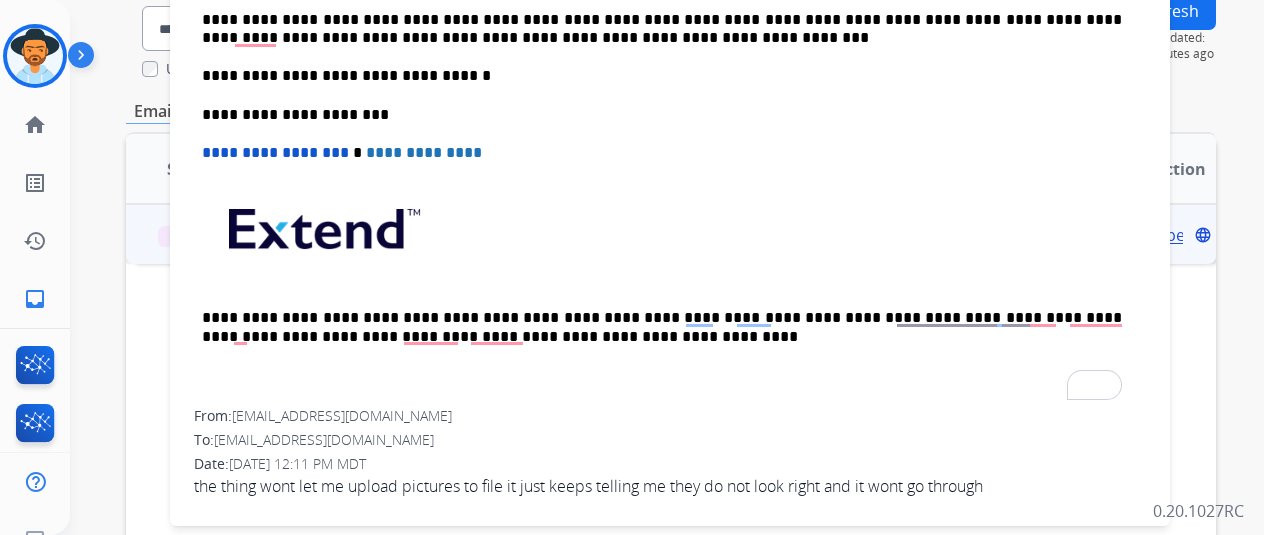 scroll, scrollTop: 116, scrollLeft: 0, axis: vertical 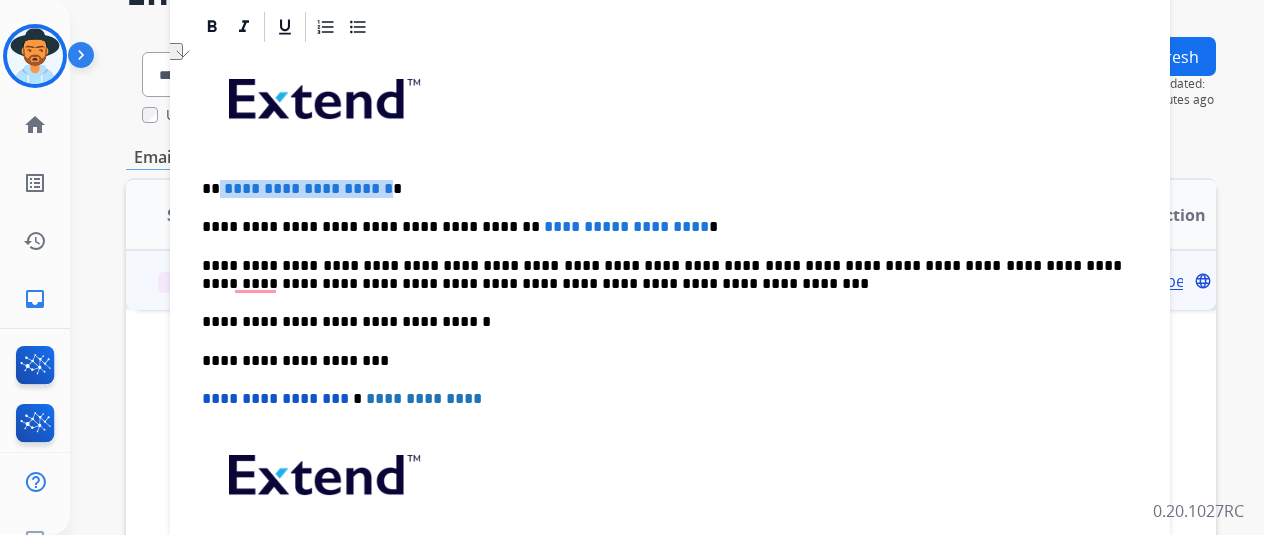drag, startPoint x: 434, startPoint y: 183, endPoint x: 234, endPoint y: 185, distance: 200.01 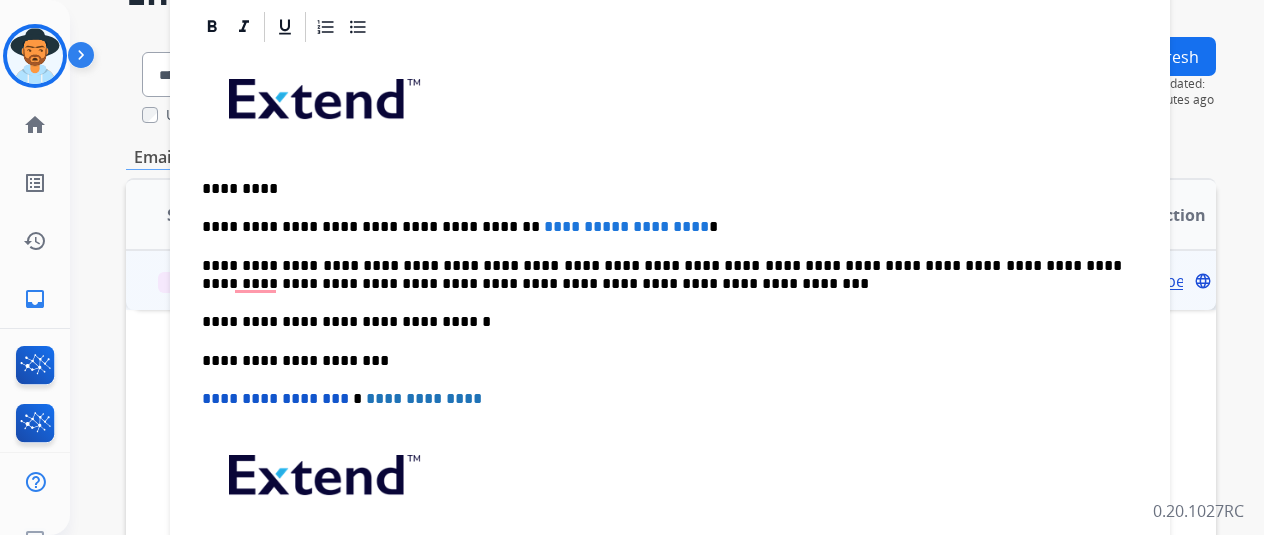 click on "**********" at bounding box center (662, 227) 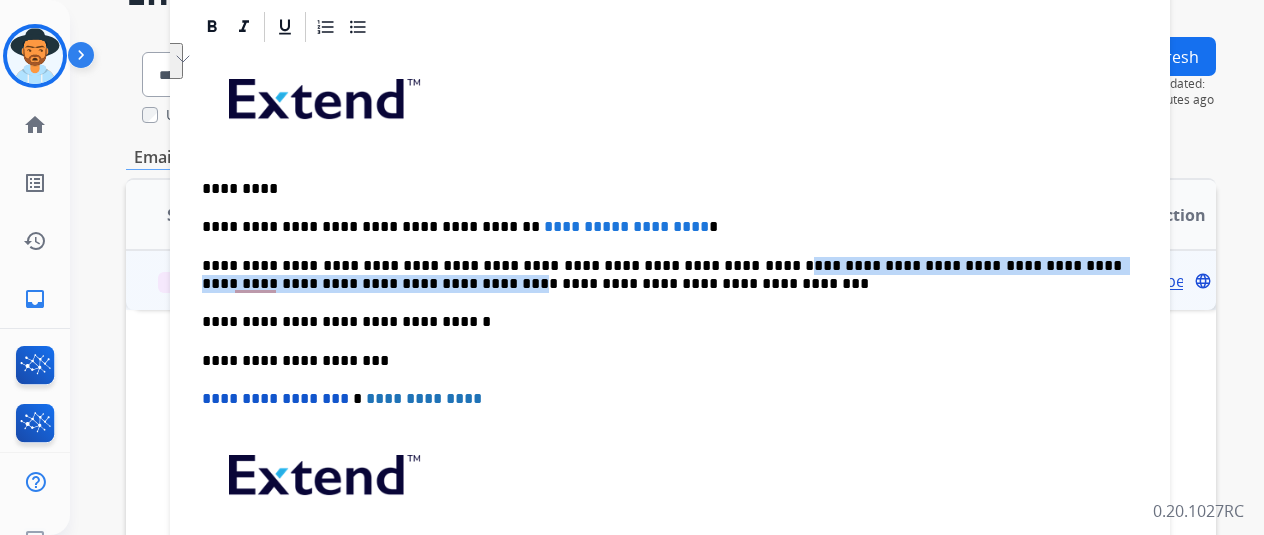 drag, startPoint x: 733, startPoint y: 258, endPoint x: 362, endPoint y: 288, distance: 372.21097 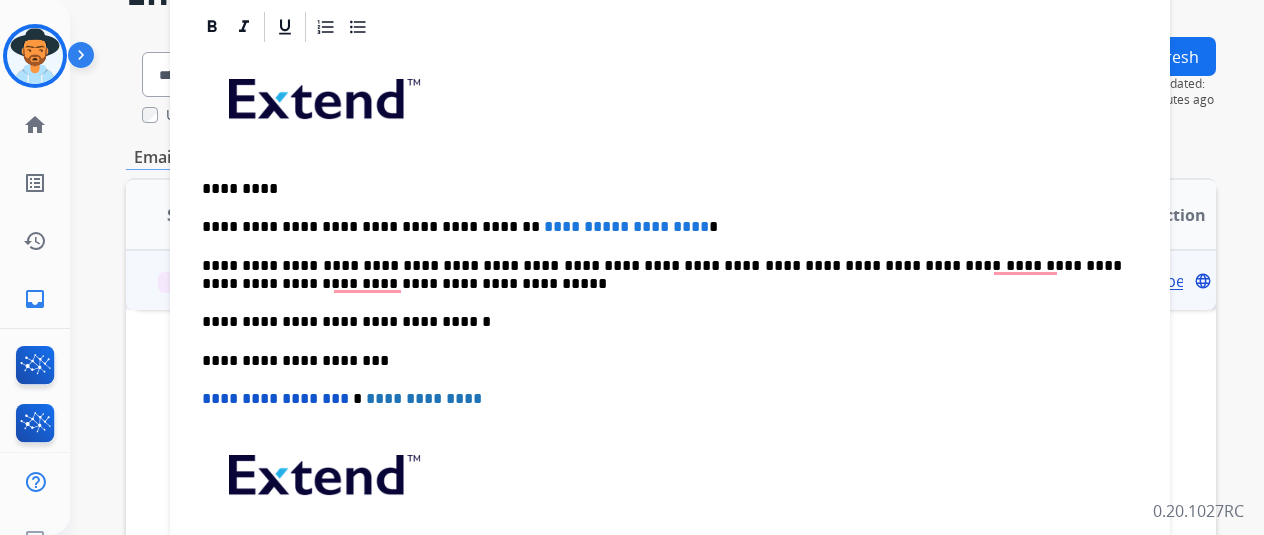 click on "**********" at bounding box center (662, 275) 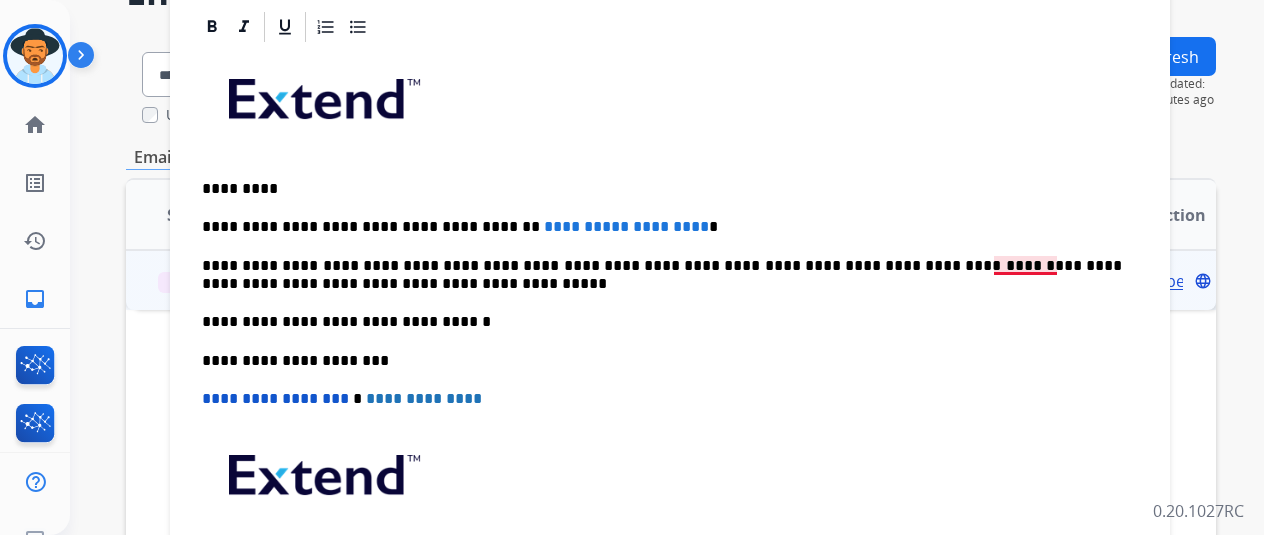 click on "**********" at bounding box center [662, 275] 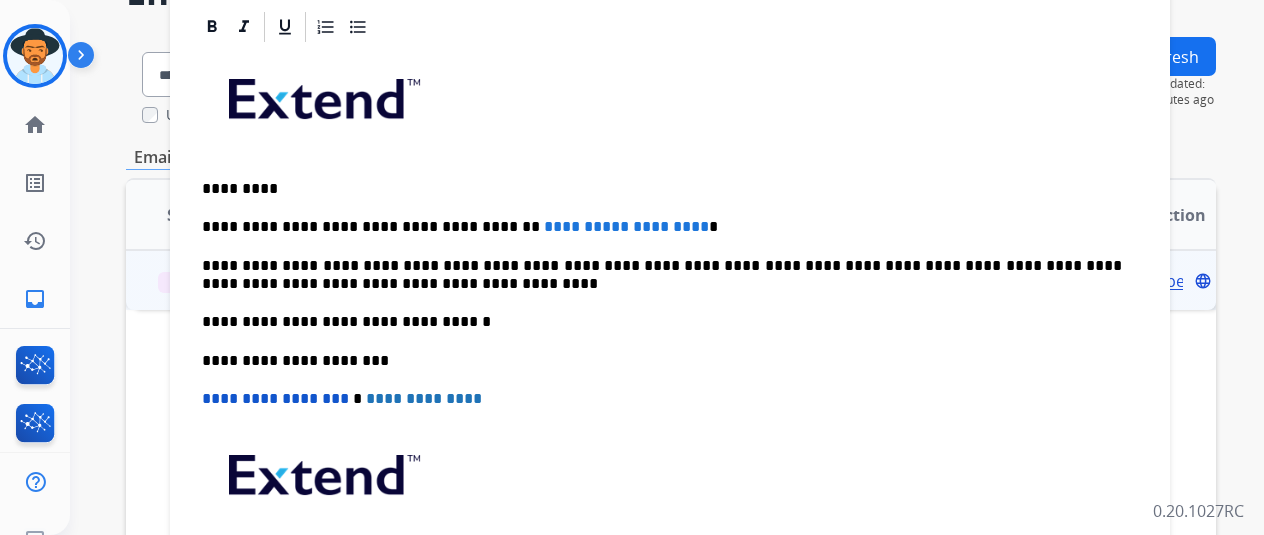 click on "**********" at bounding box center (662, 275) 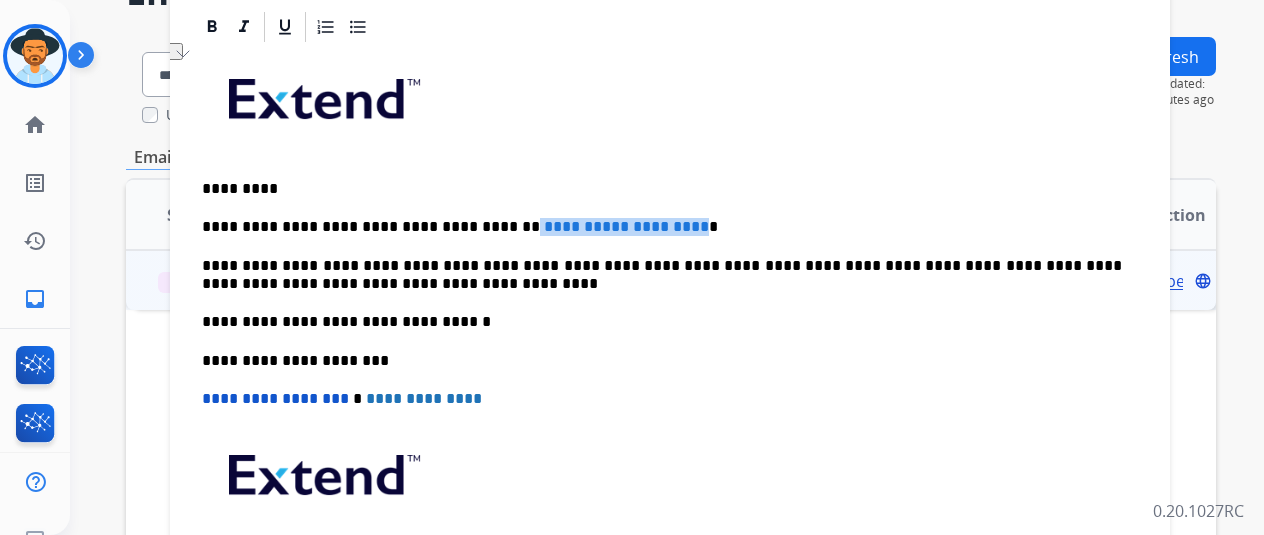 drag, startPoint x: 697, startPoint y: 217, endPoint x: 502, endPoint y: 225, distance: 195.16403 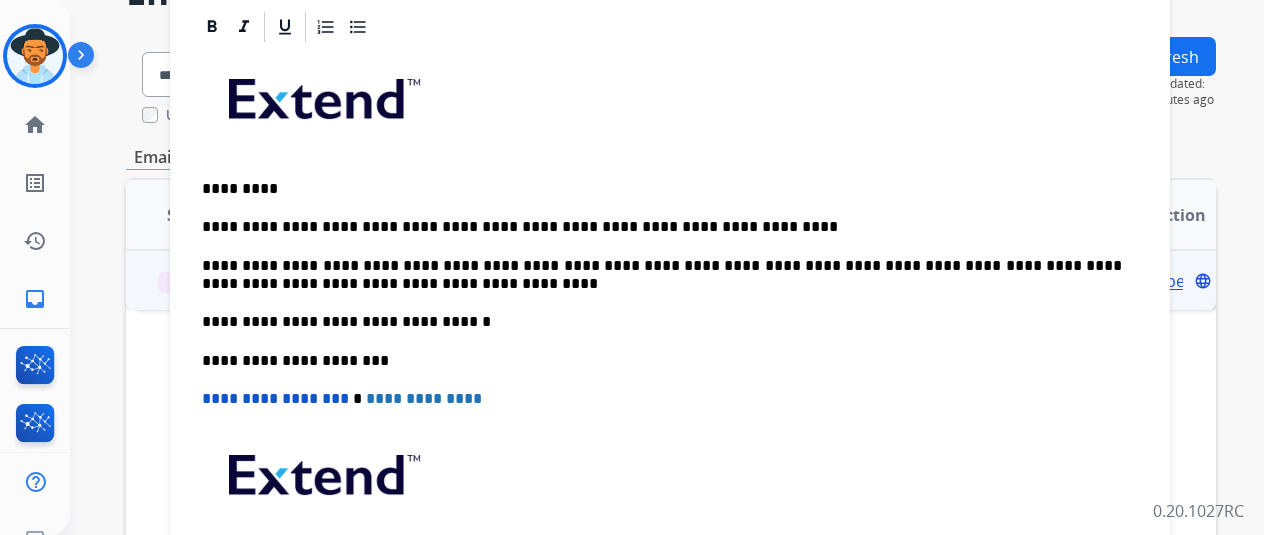 click on "**********" at bounding box center [670, 350] 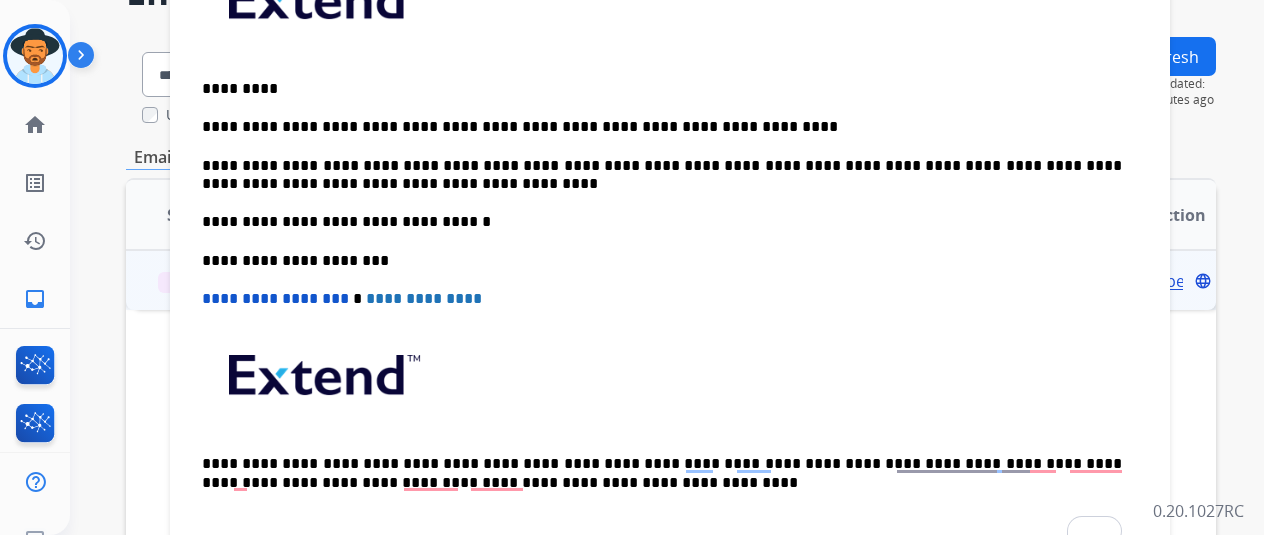 scroll, scrollTop: 531, scrollLeft: 0, axis: vertical 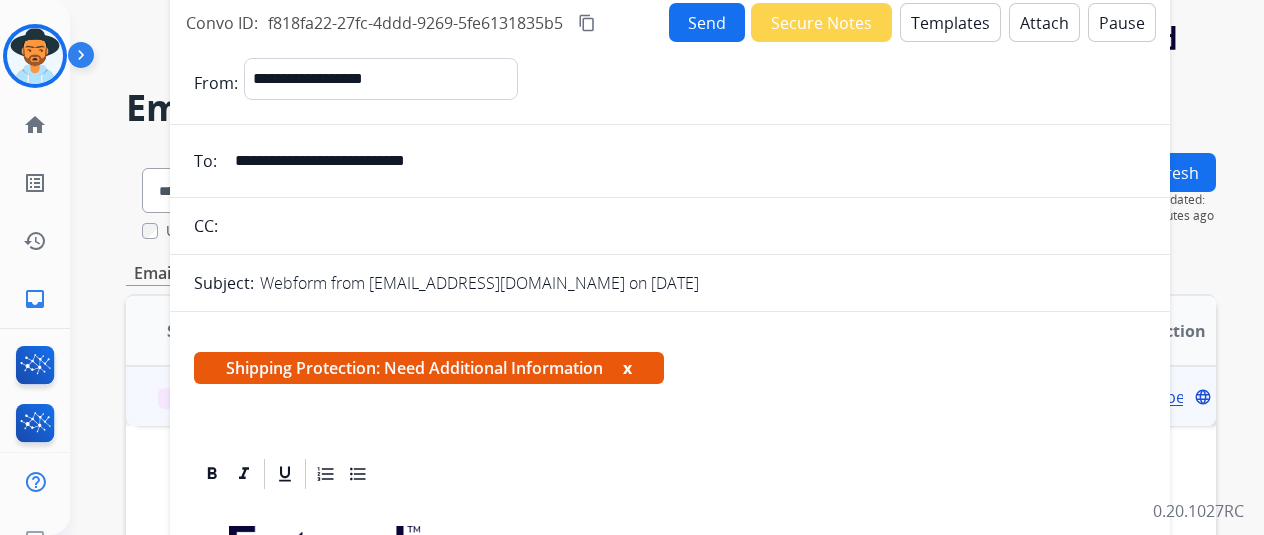 click on "Send" at bounding box center (707, 22) 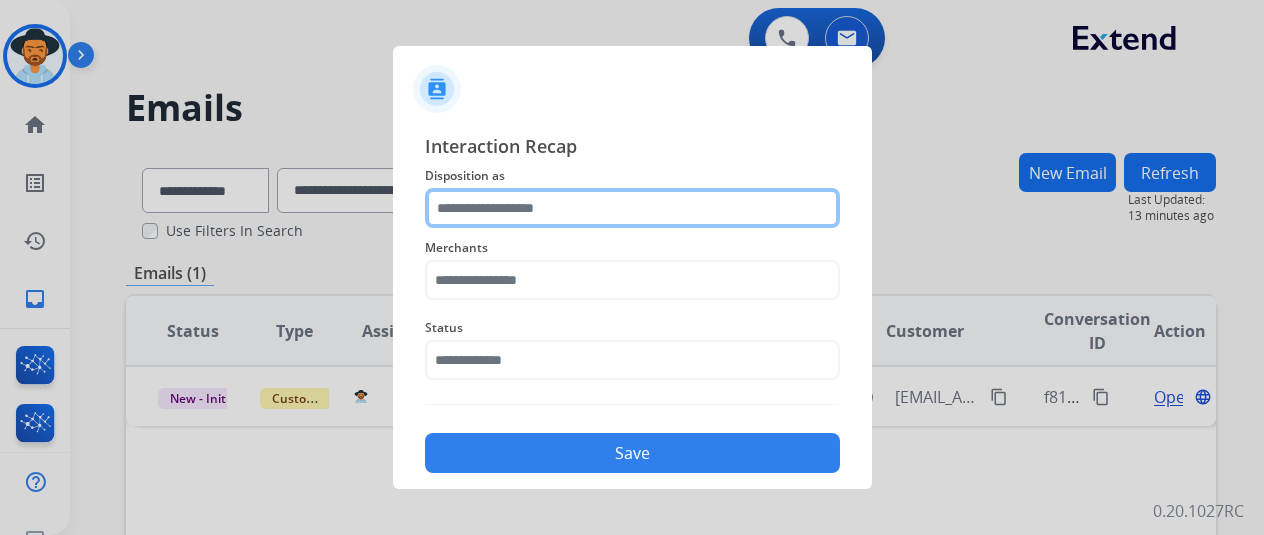 click 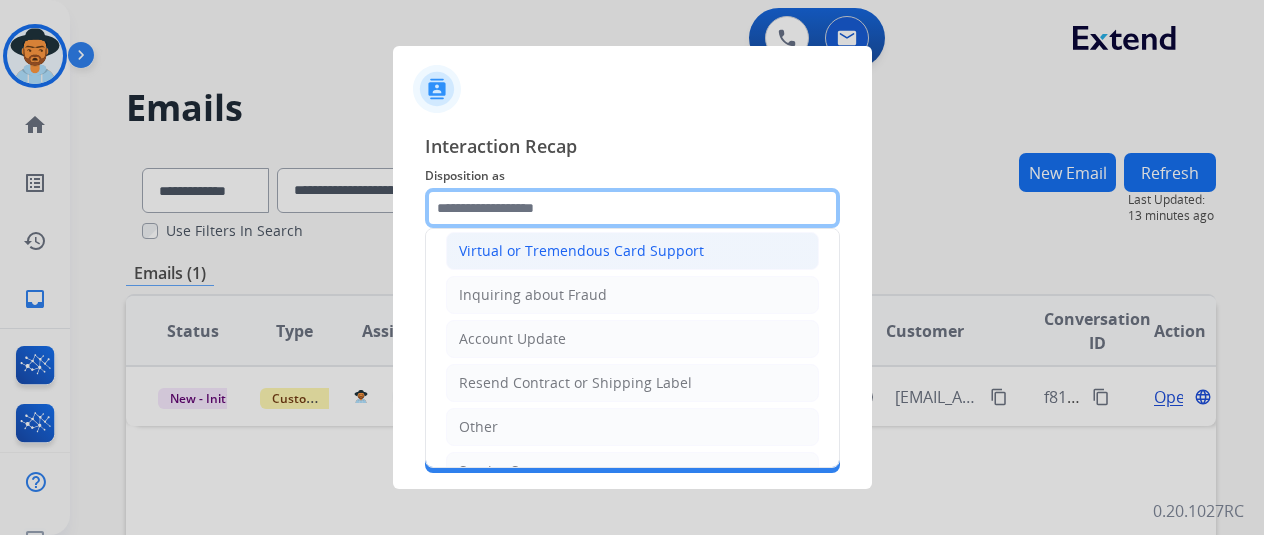scroll, scrollTop: 303, scrollLeft: 0, axis: vertical 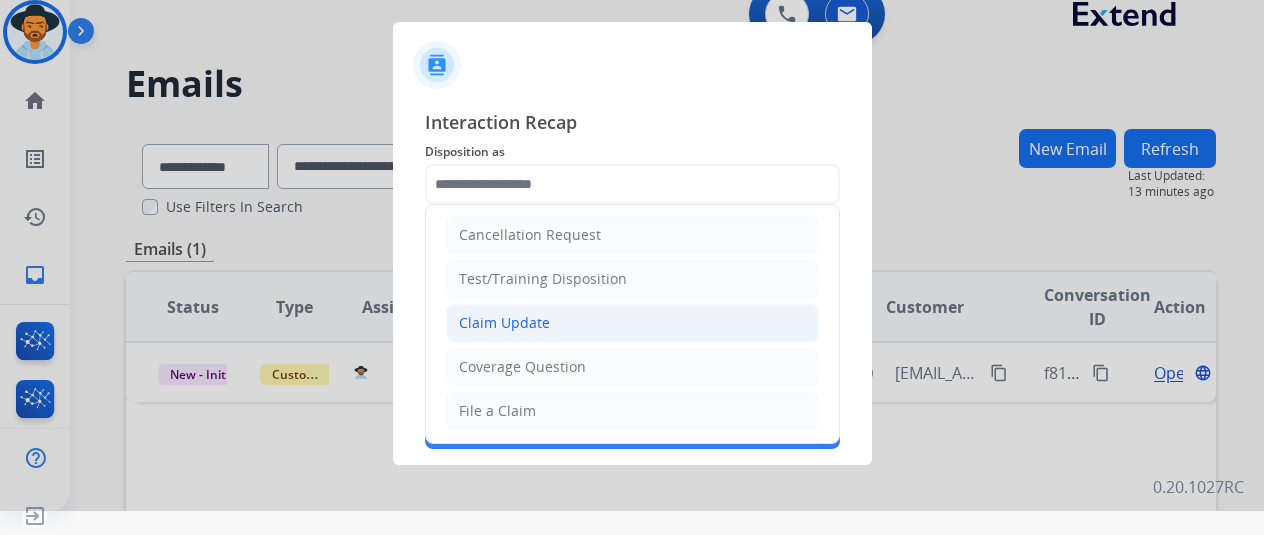 click on "Claim Update" 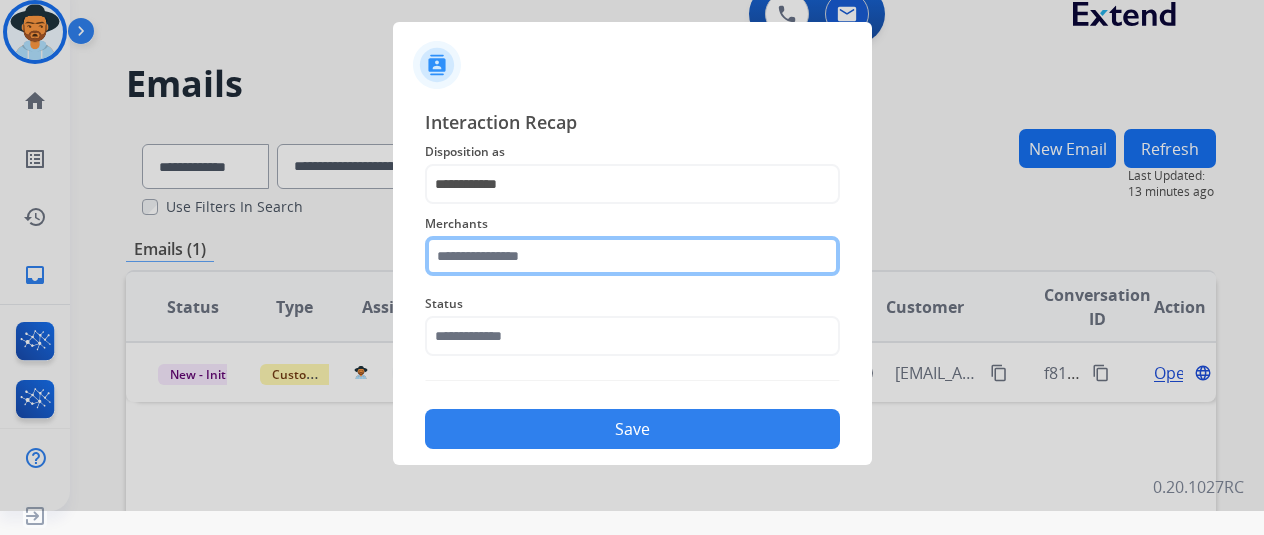 click 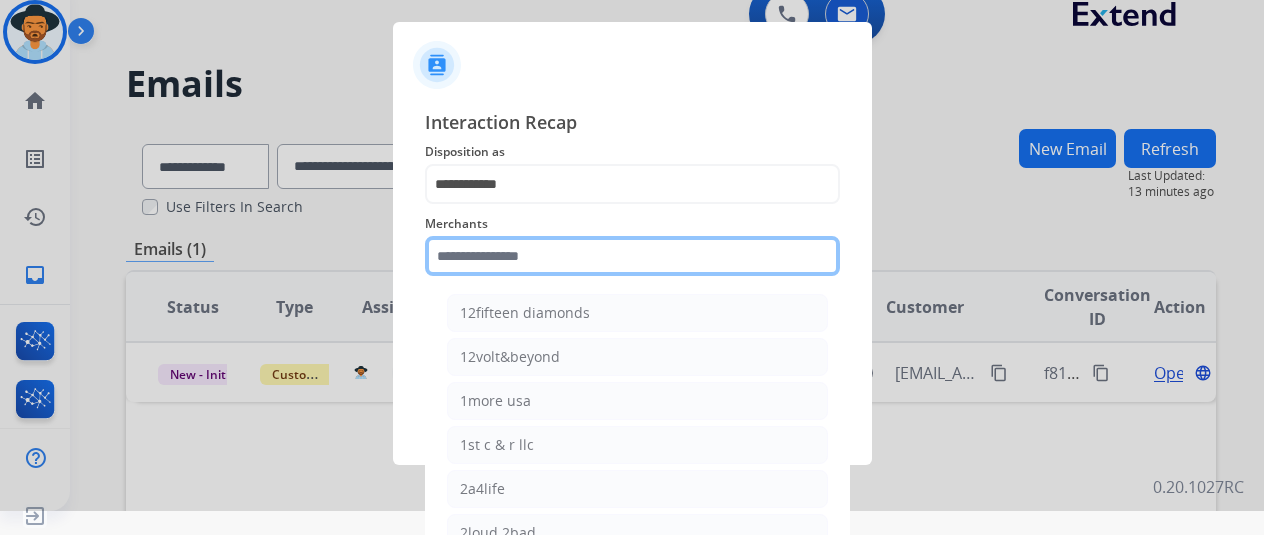 click 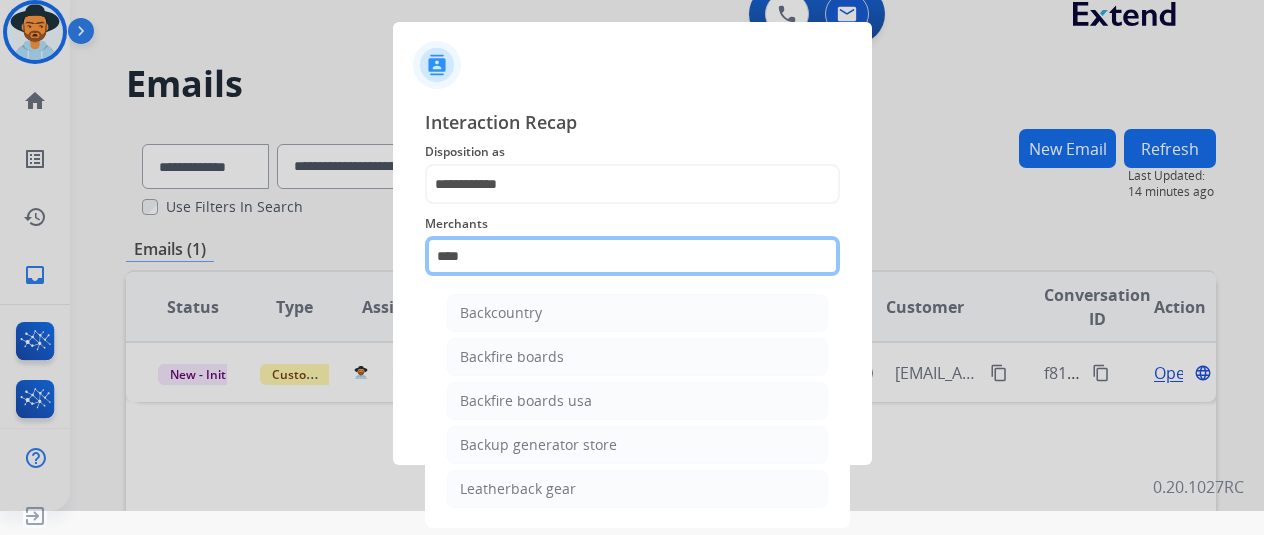 drag, startPoint x: 523, startPoint y: 242, endPoint x: 318, endPoint y: 237, distance: 205.06097 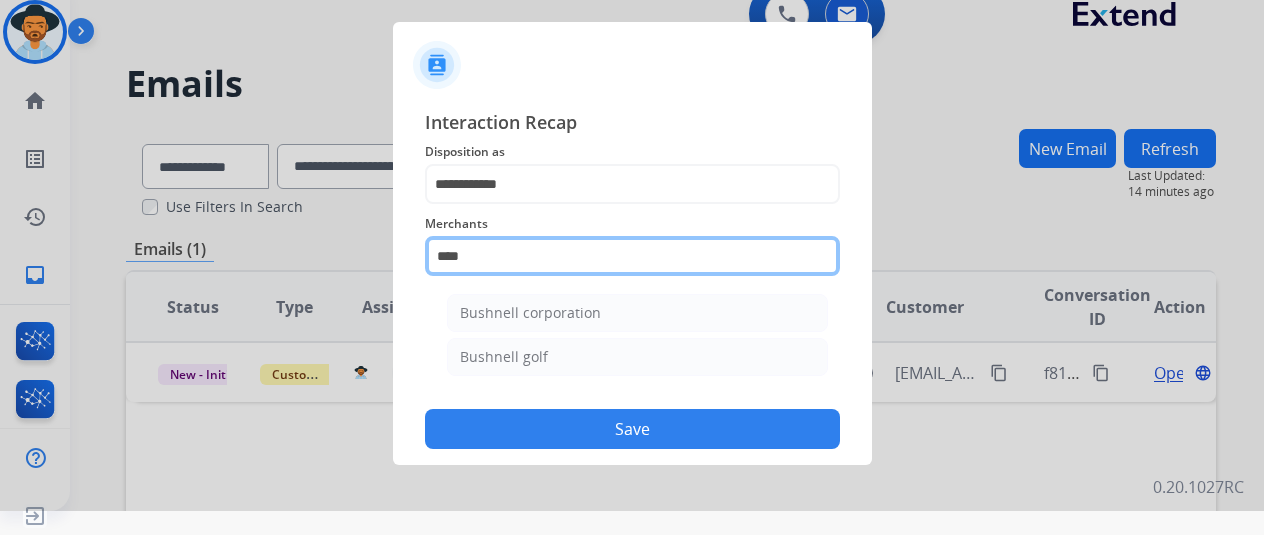 drag, startPoint x: 501, startPoint y: 250, endPoint x: 360, endPoint y: 231, distance: 142.27438 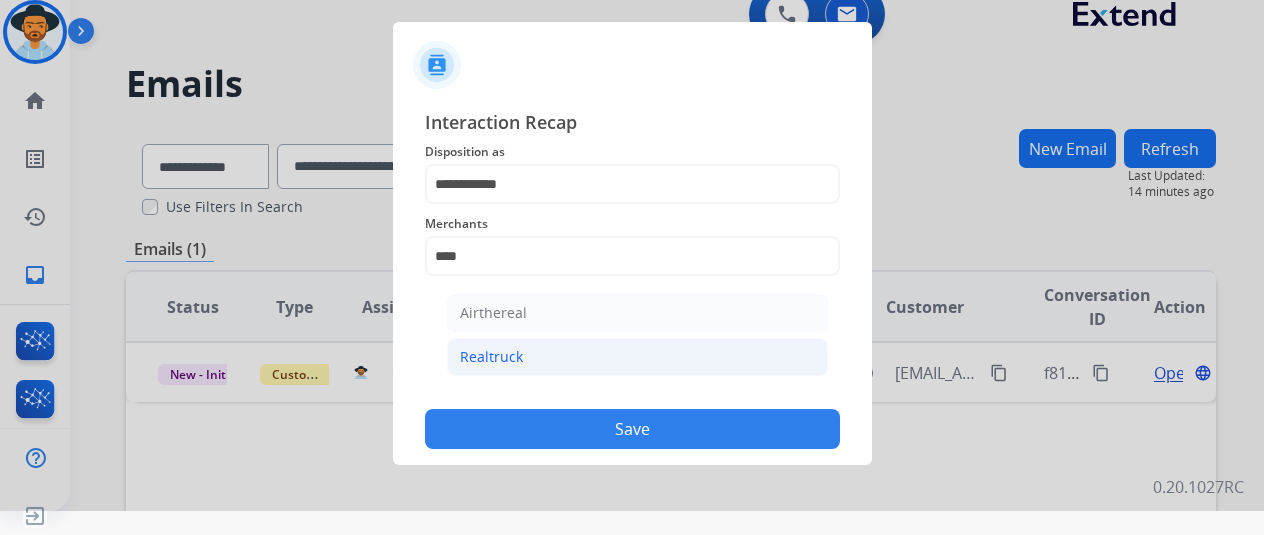 click on "Realtruck" 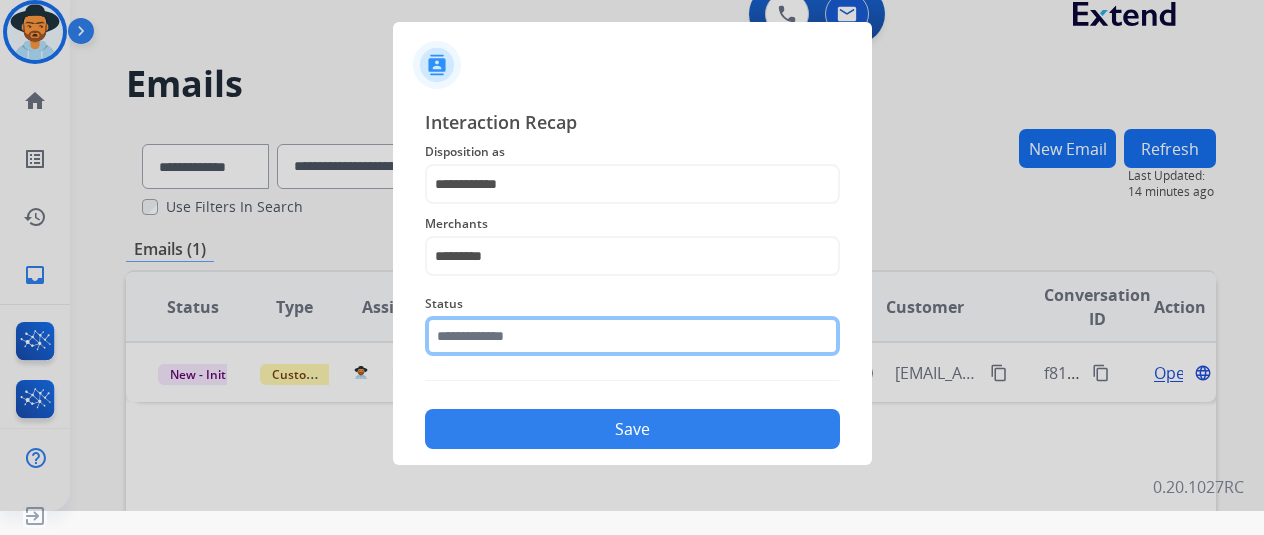 click 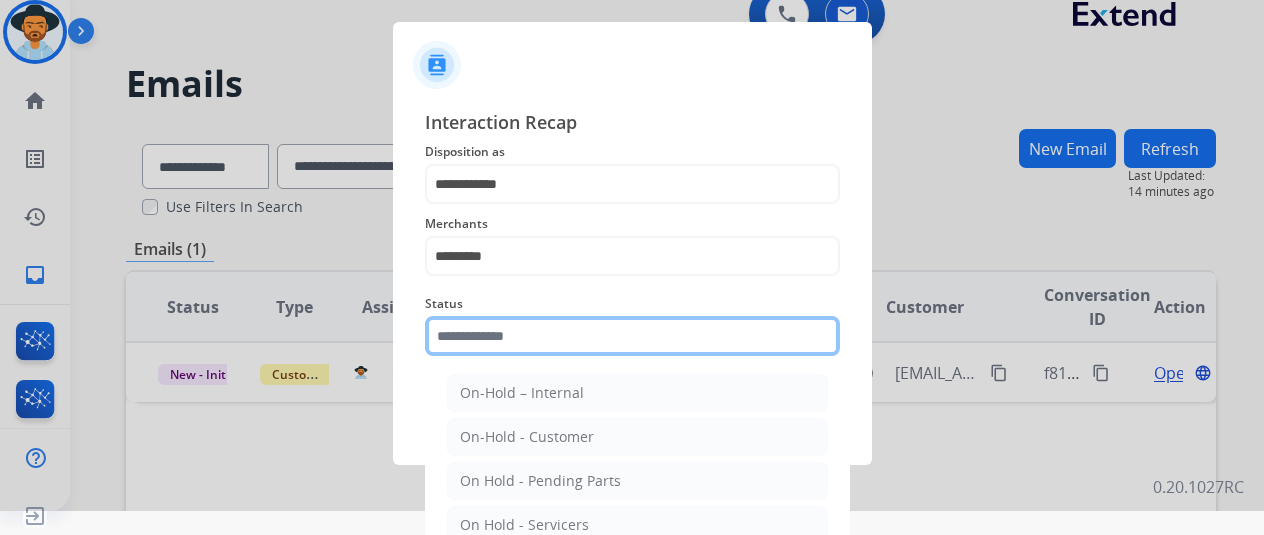 click 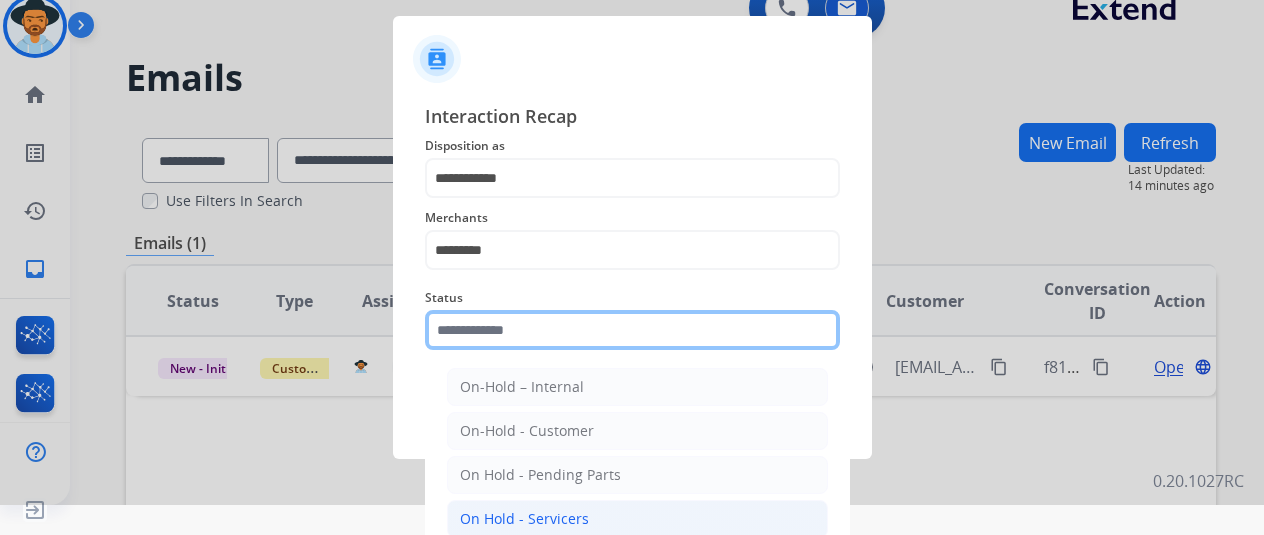 scroll, scrollTop: 152, scrollLeft: 0, axis: vertical 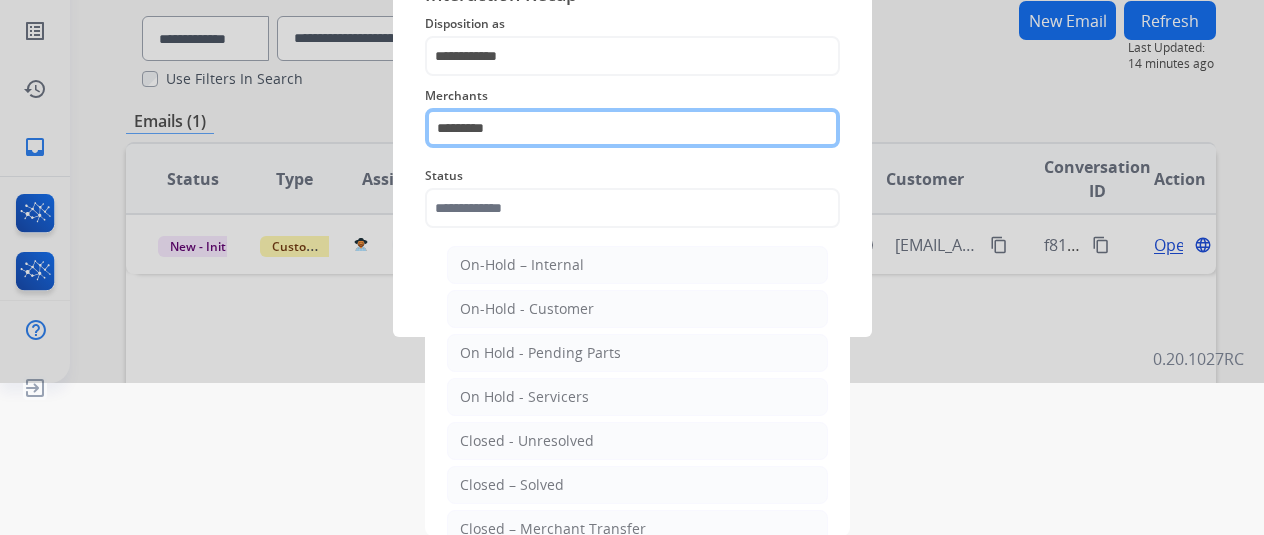 click on "*********" 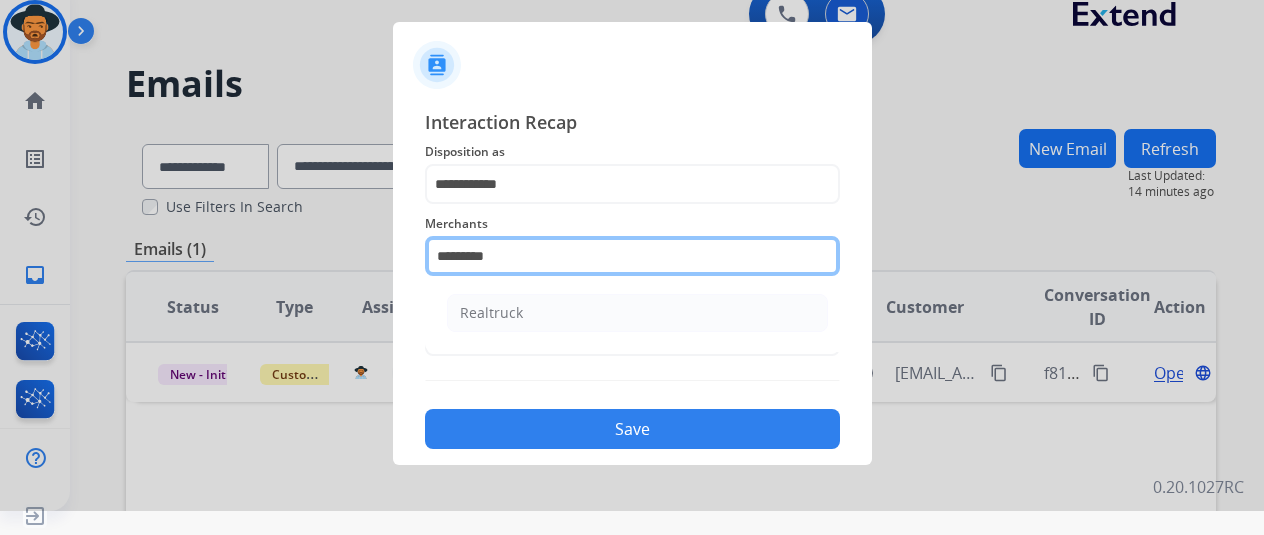scroll, scrollTop: 24, scrollLeft: 0, axis: vertical 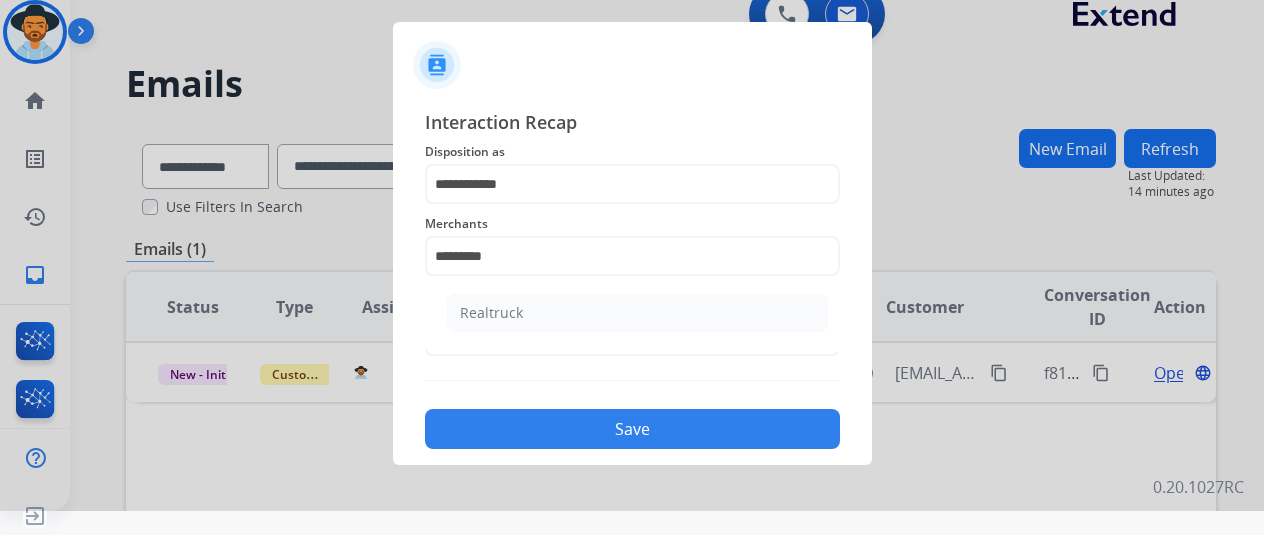click 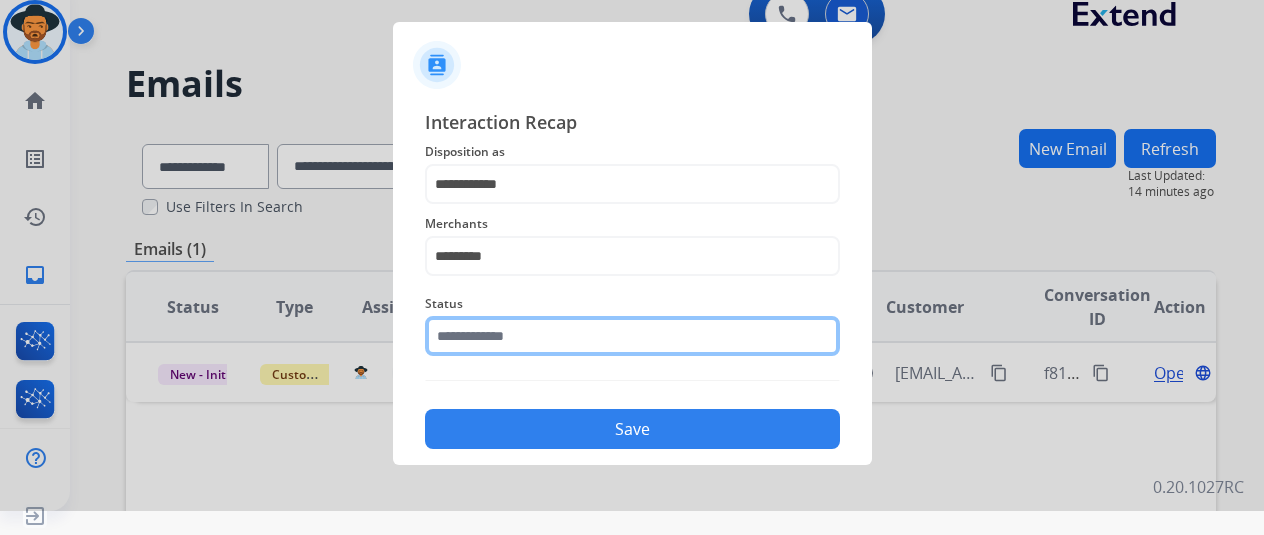 click 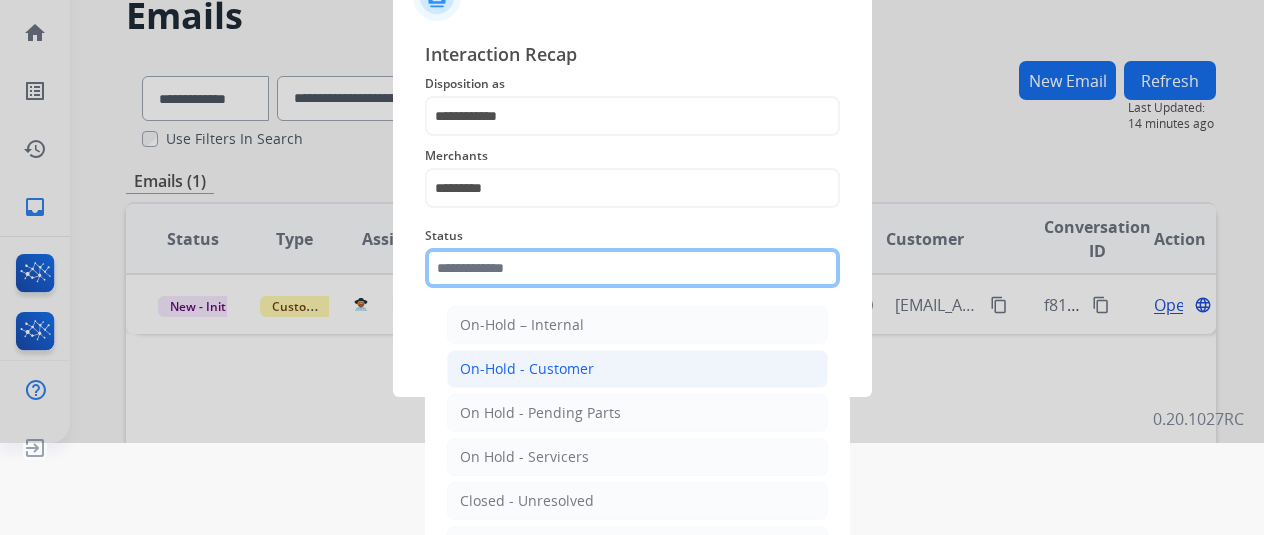 scroll, scrollTop: 124, scrollLeft: 0, axis: vertical 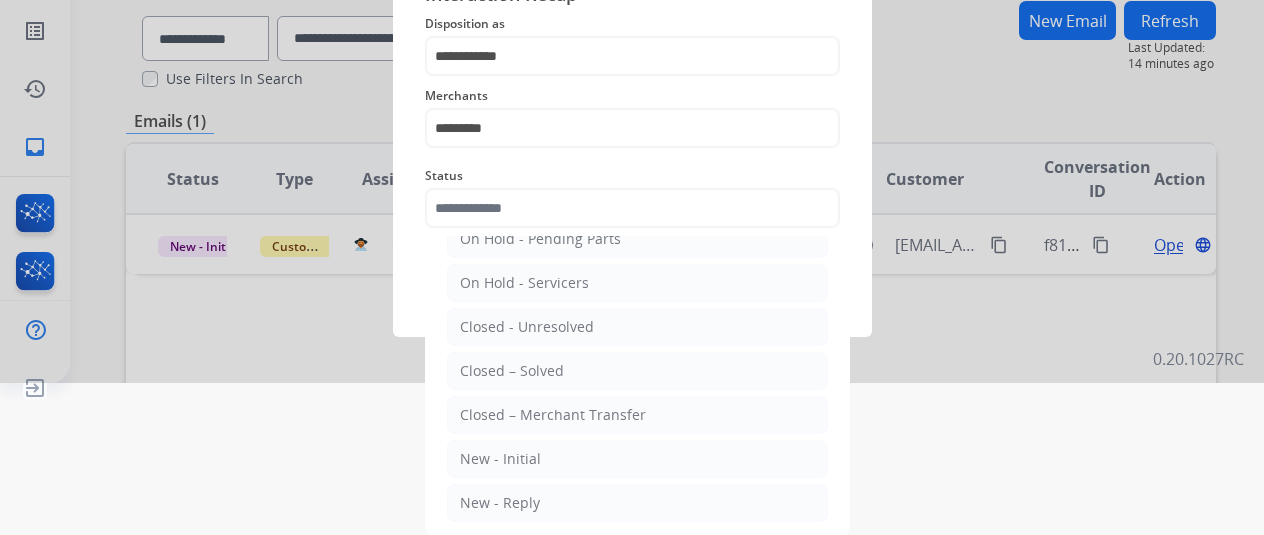click on "Status" 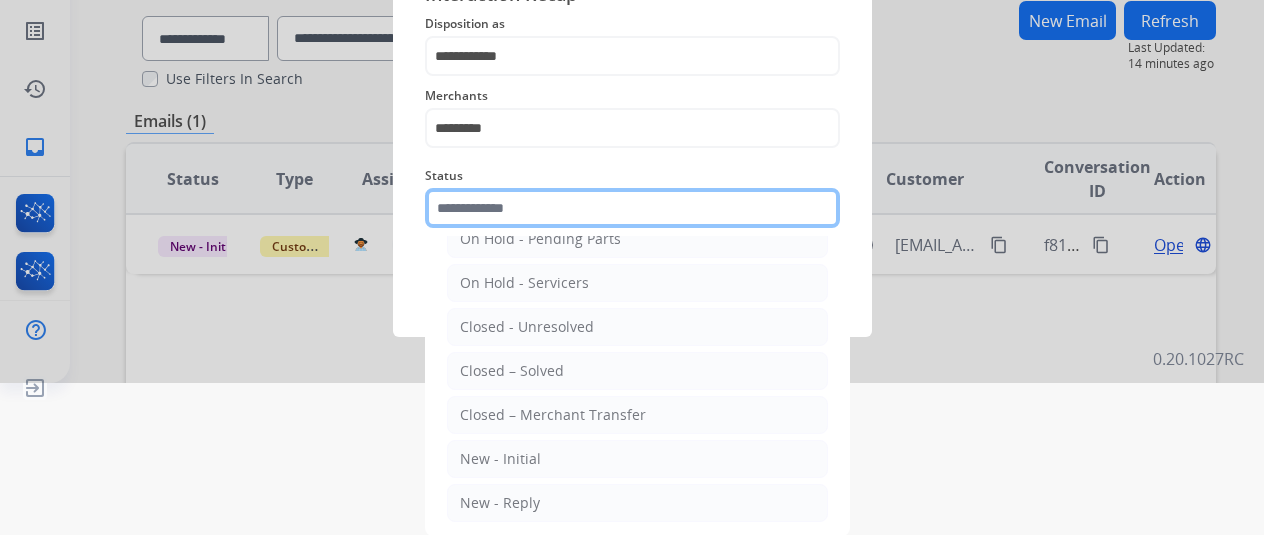 click 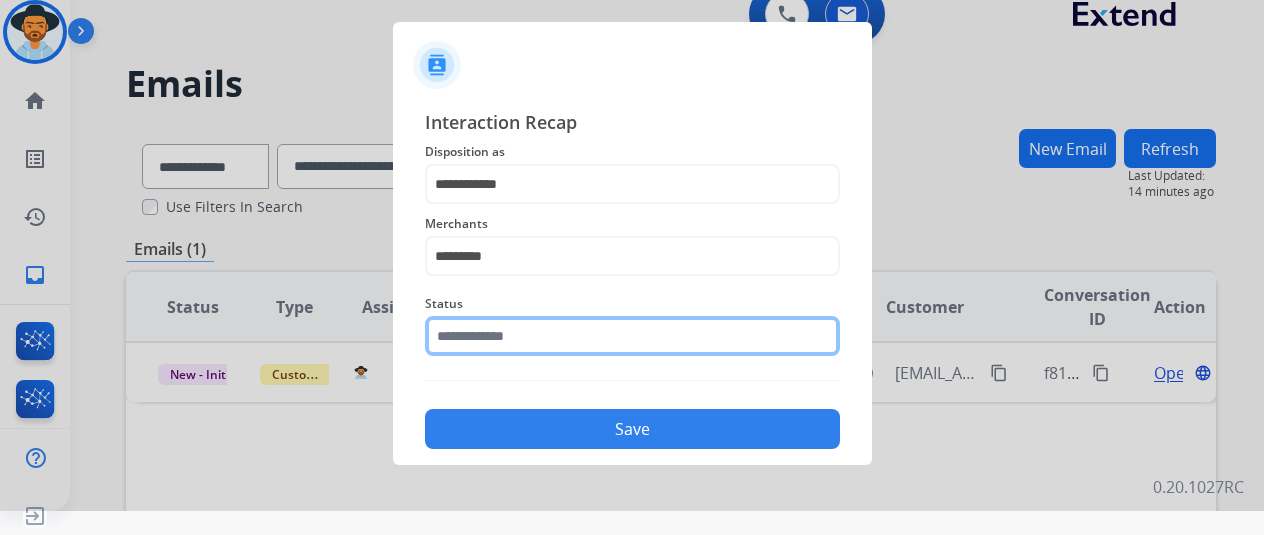 scroll, scrollTop: 24, scrollLeft: 0, axis: vertical 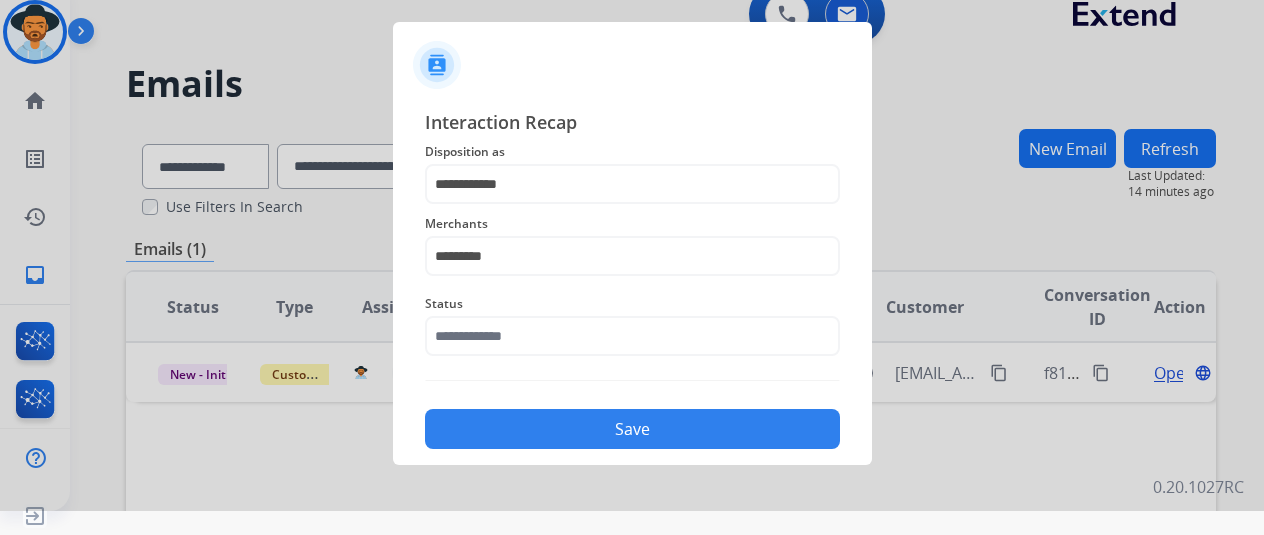 click on "Status" 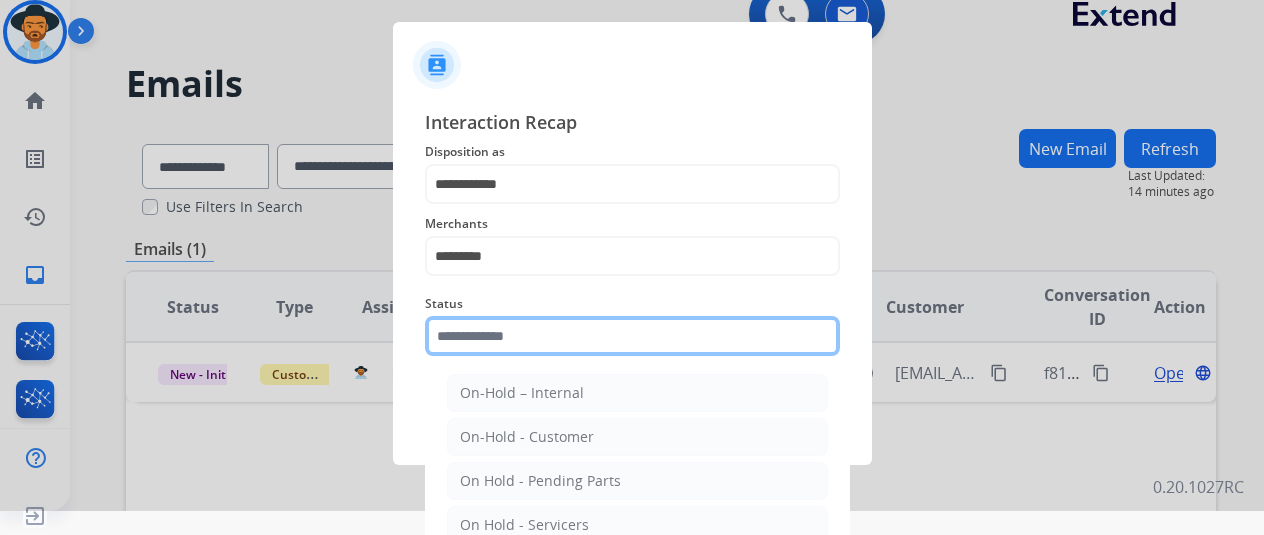 click 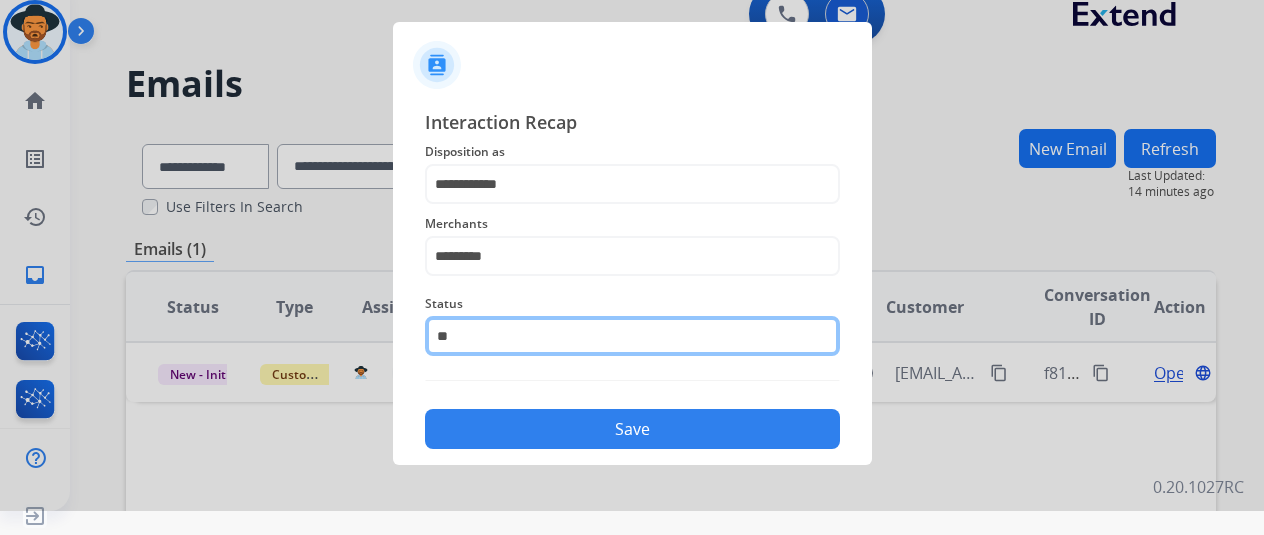 type on "*" 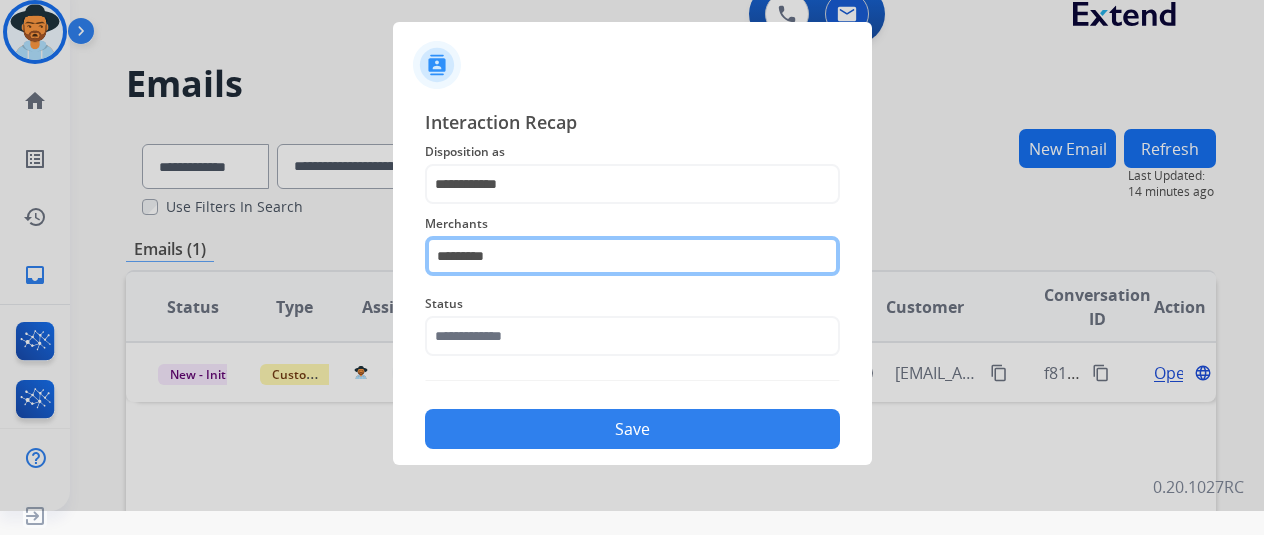 click on "*********" 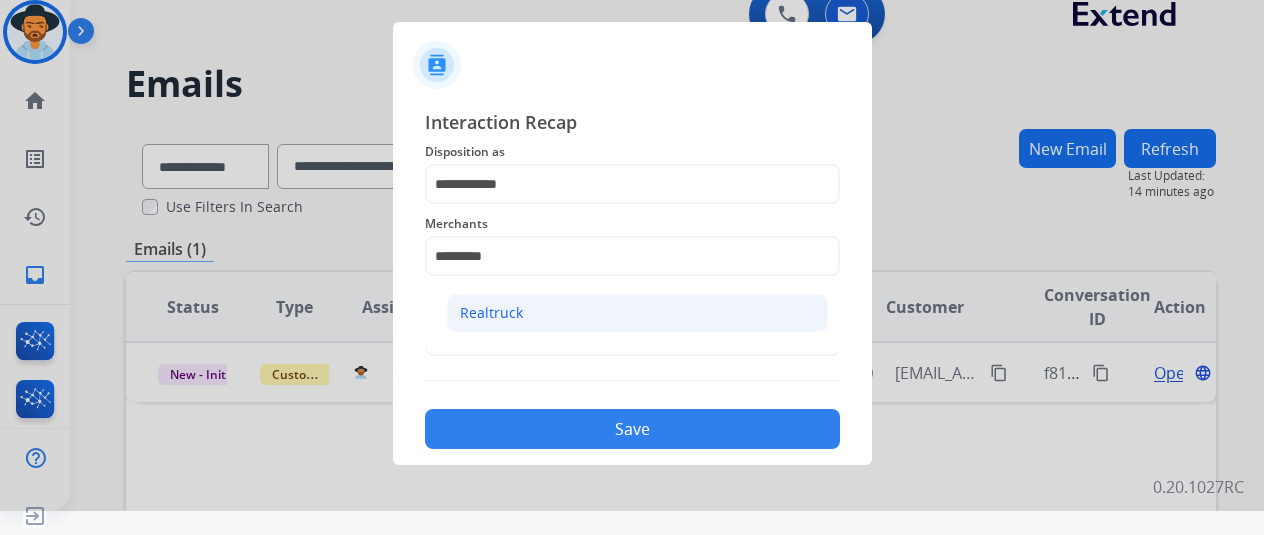 click on "Realtruck" 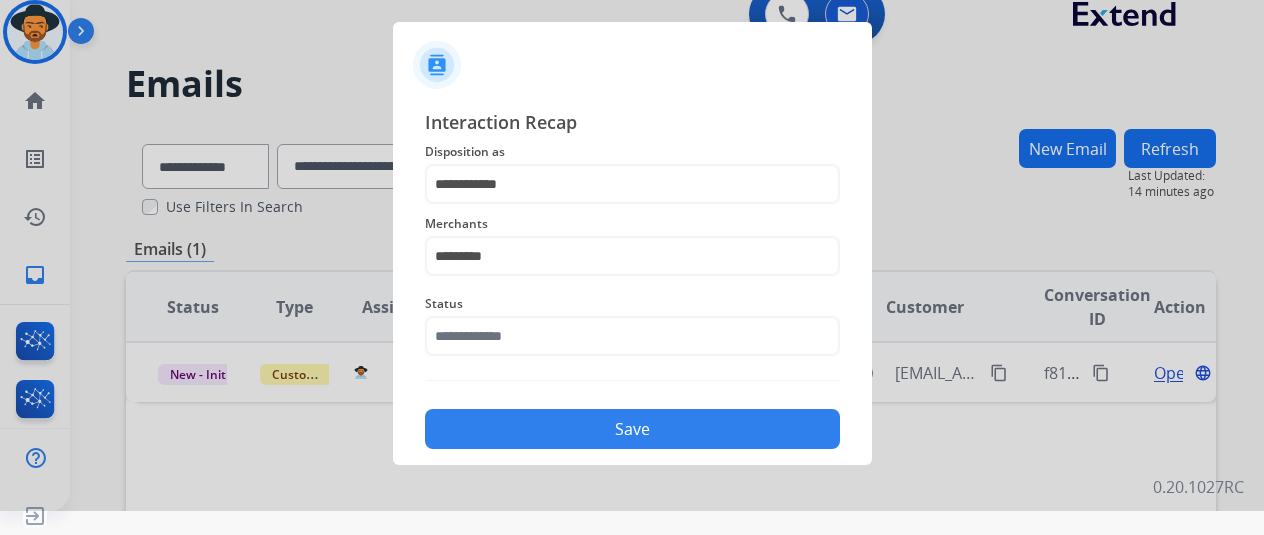 click on "Status" 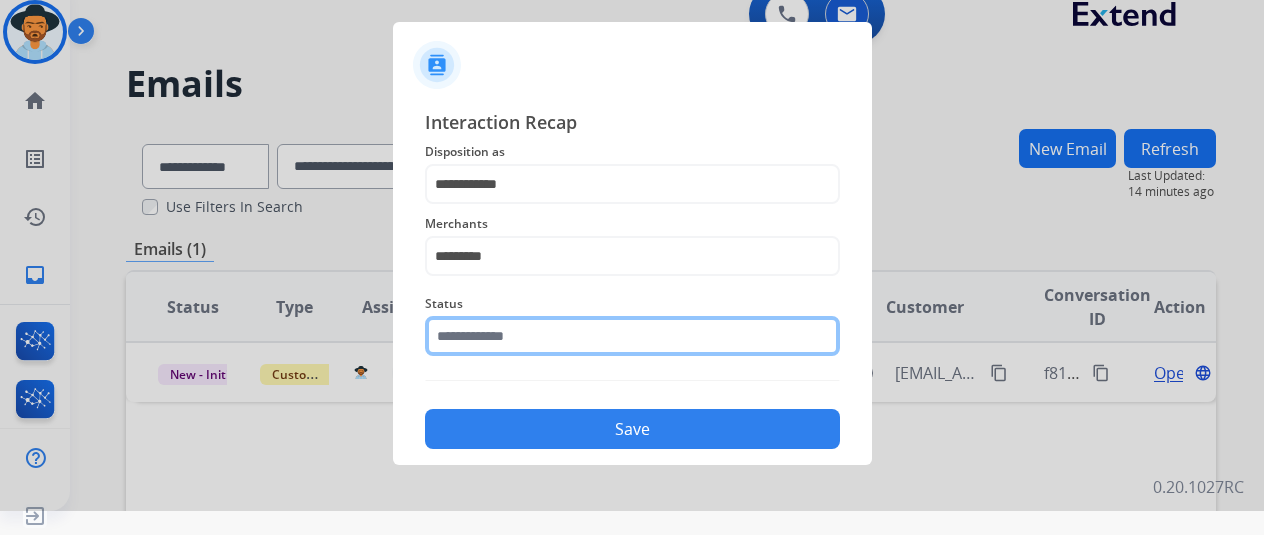 click 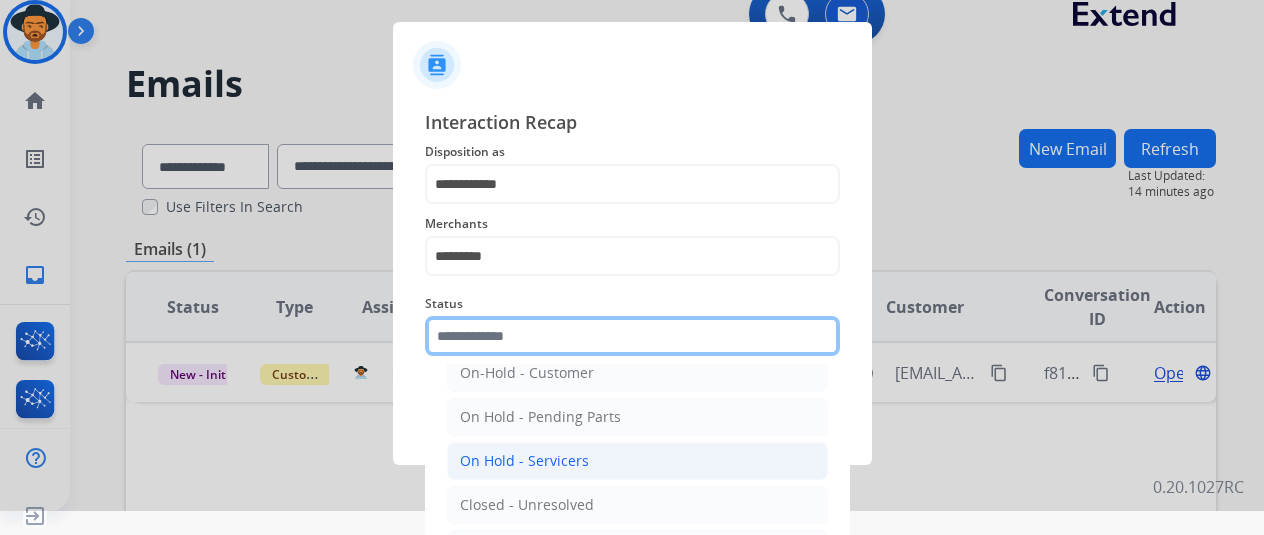scroll, scrollTop: 114, scrollLeft: 0, axis: vertical 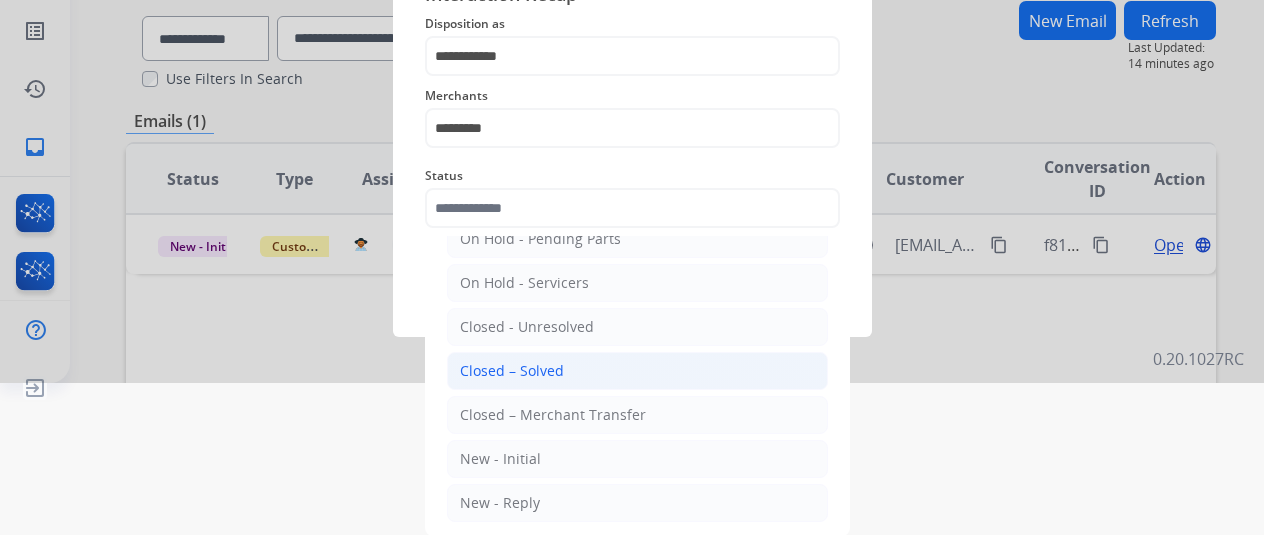 click on "Closed – Solved" 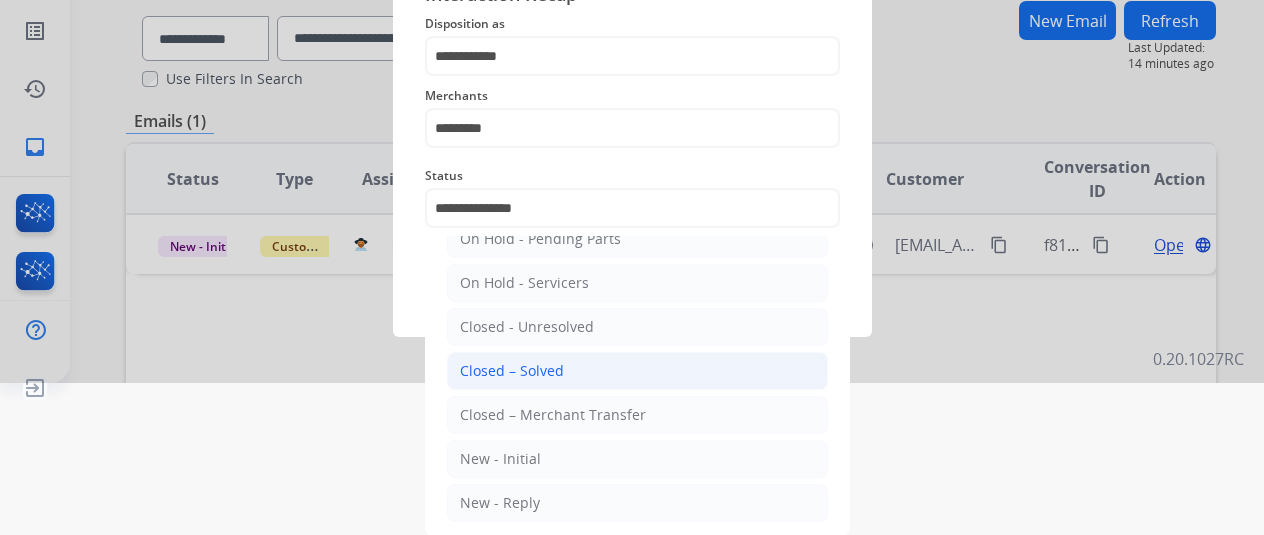 scroll, scrollTop: 24, scrollLeft: 0, axis: vertical 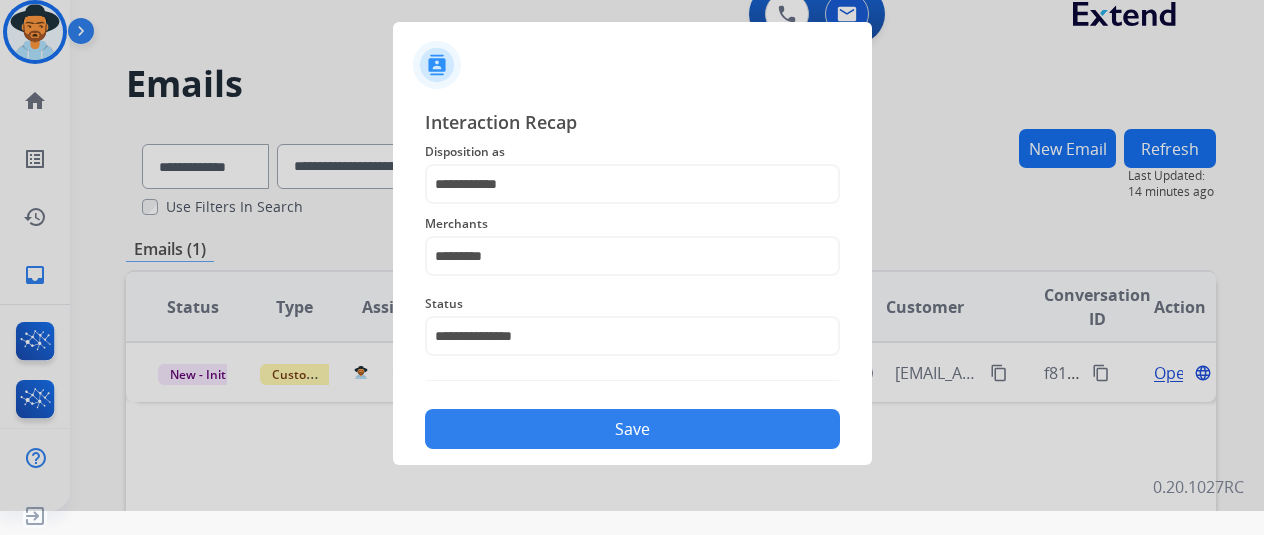 click on "Save" 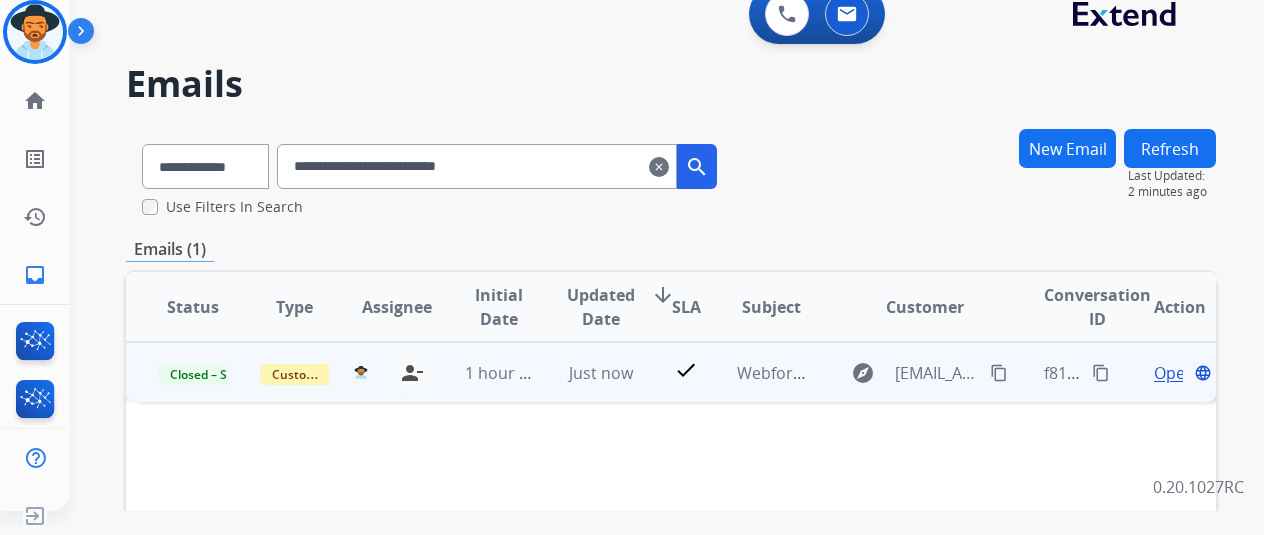 click on "content_copy" at bounding box center [1101, 373] 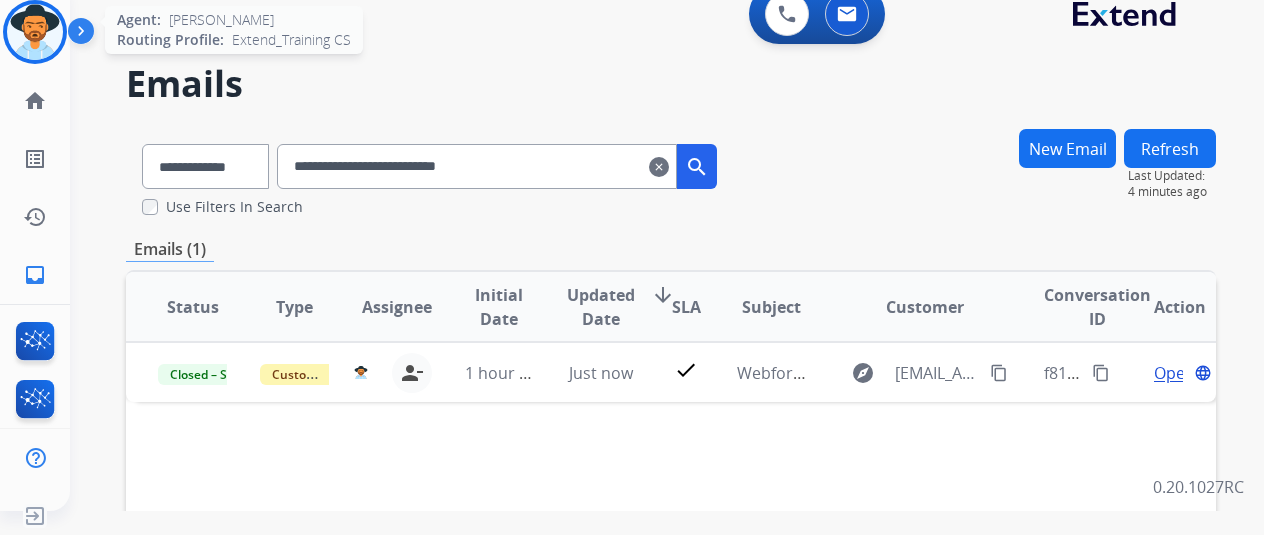 click at bounding box center (35, 32) 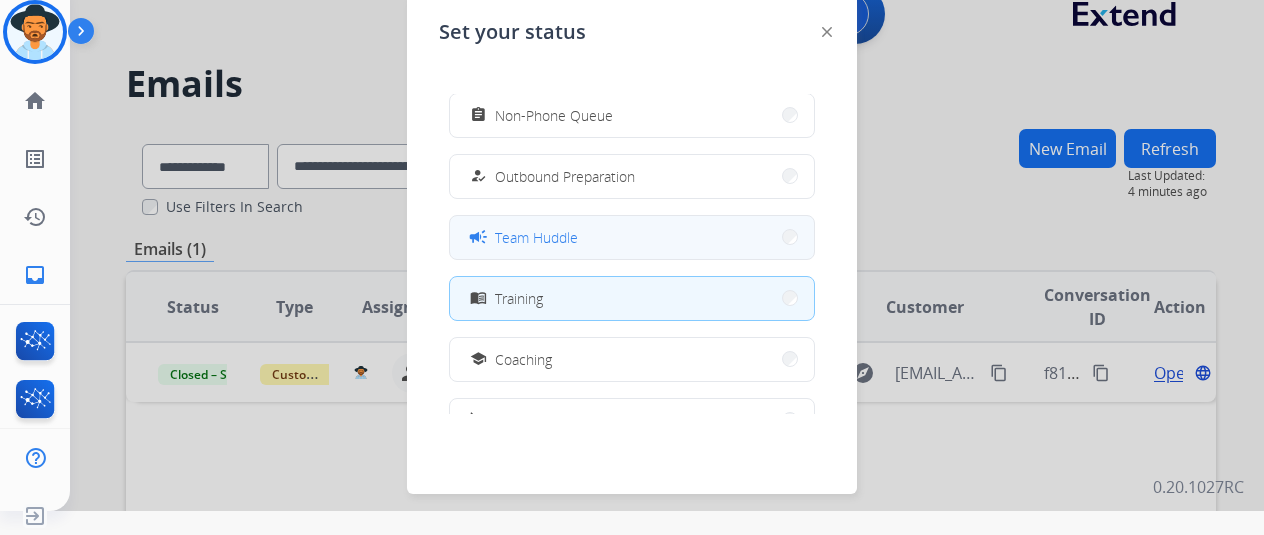 scroll, scrollTop: 0, scrollLeft: 0, axis: both 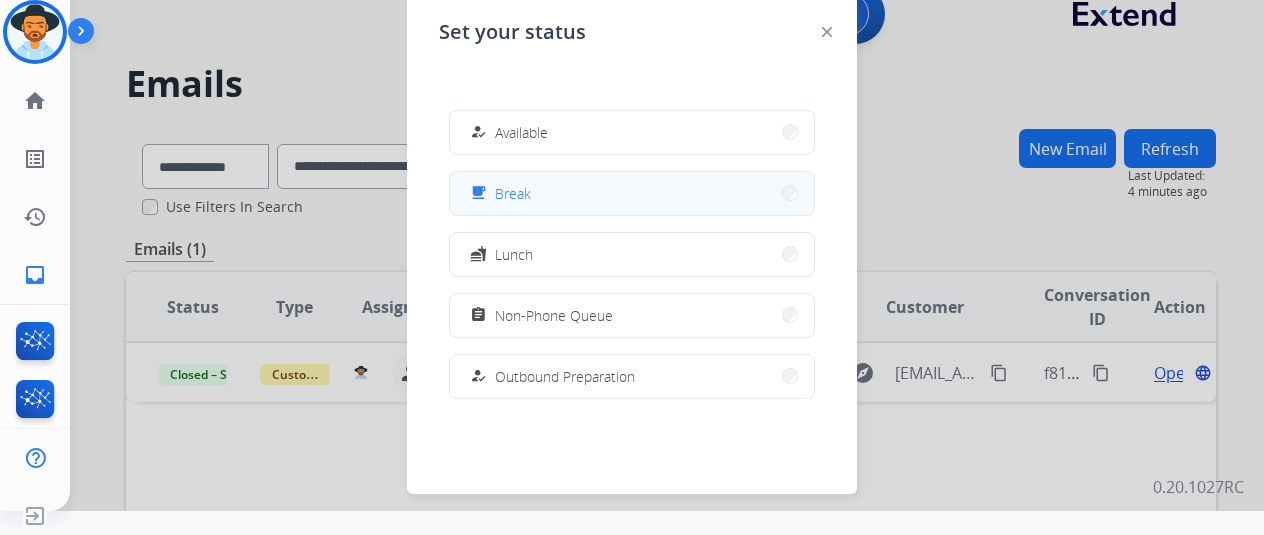 click on "free_breakfast Break" at bounding box center [632, 193] 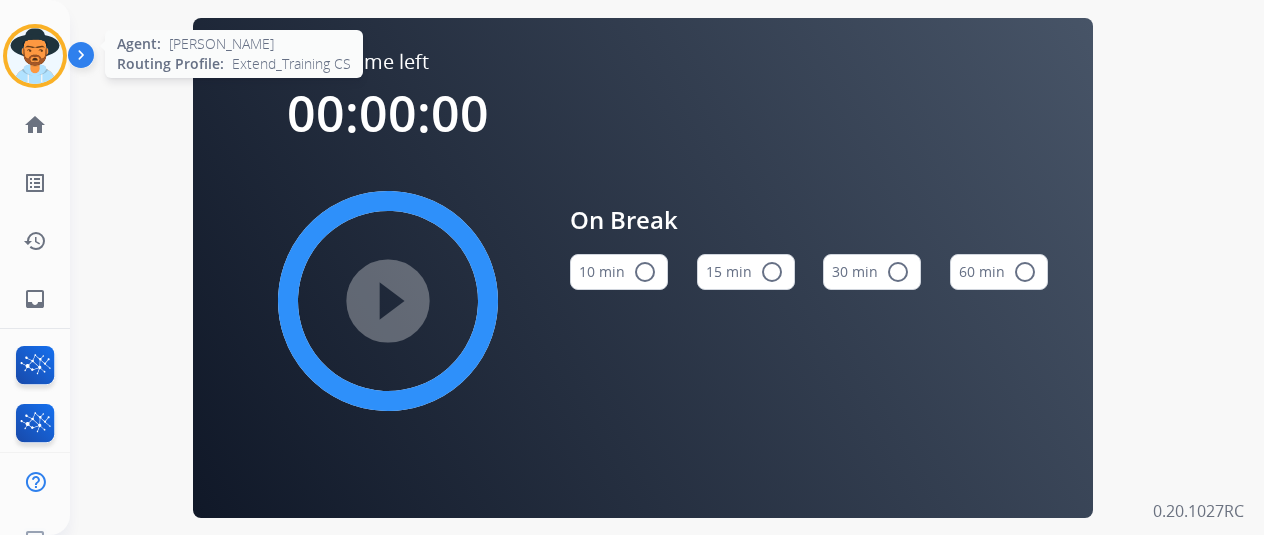 click at bounding box center (35, 56) 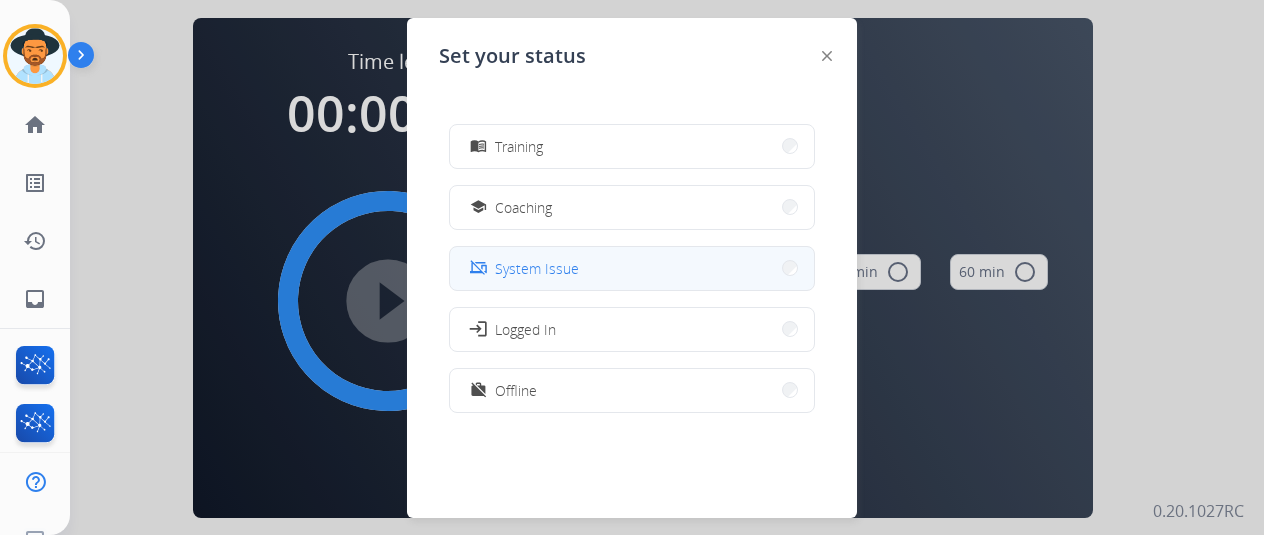 scroll, scrollTop: 0, scrollLeft: 0, axis: both 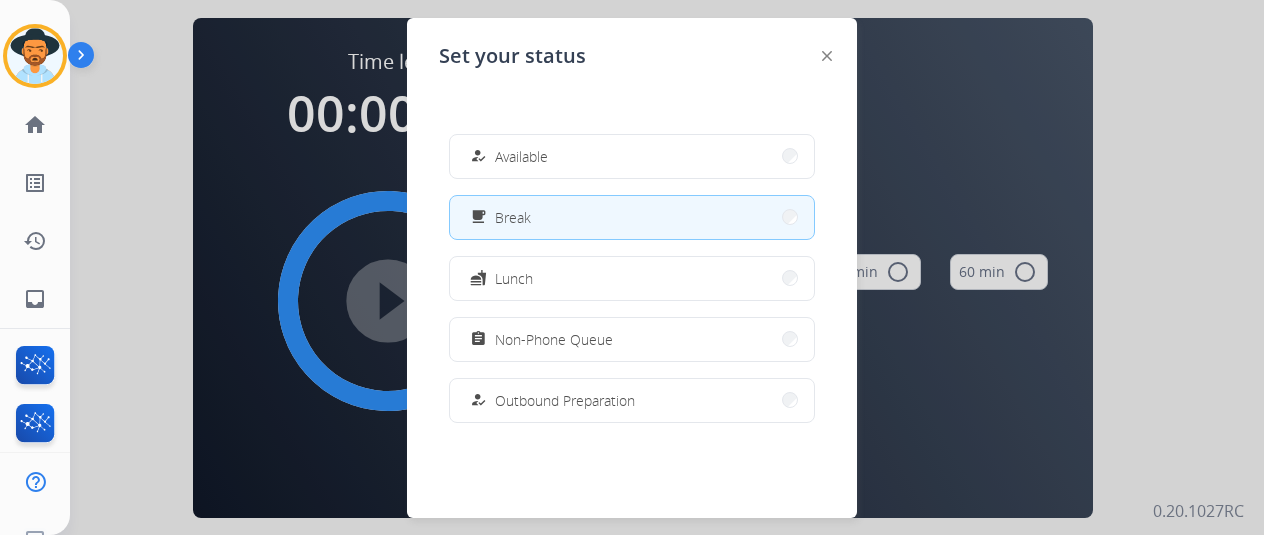 click at bounding box center [632, 267] 